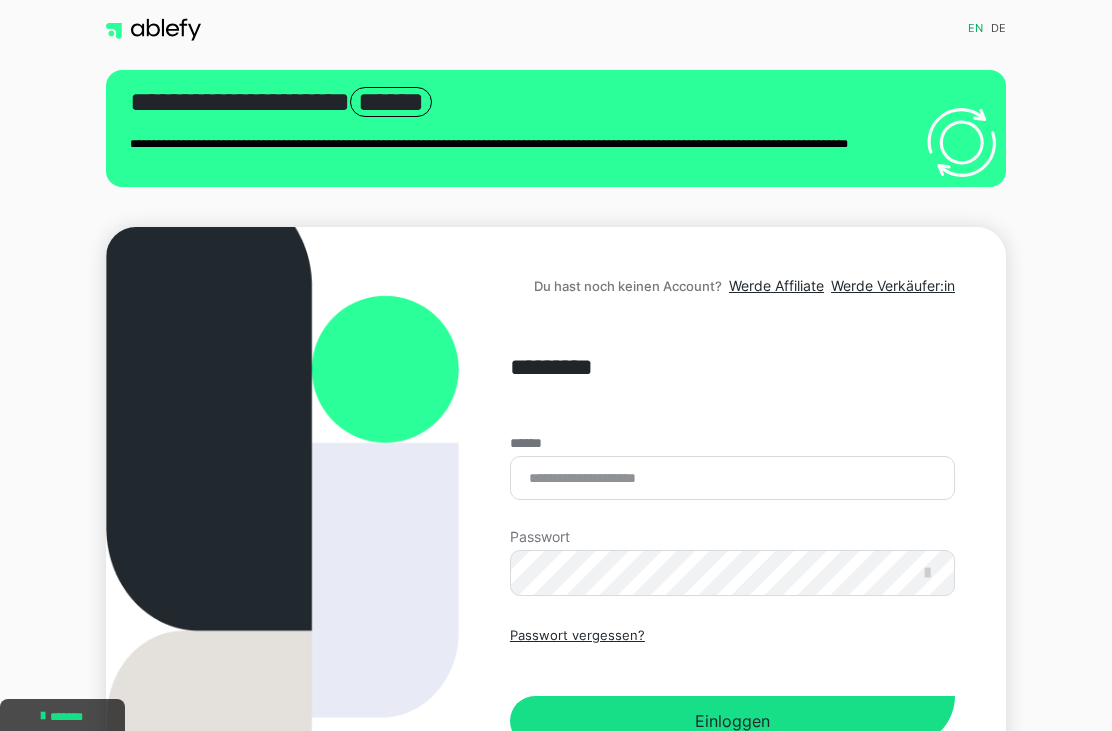 scroll, scrollTop: 0, scrollLeft: 0, axis: both 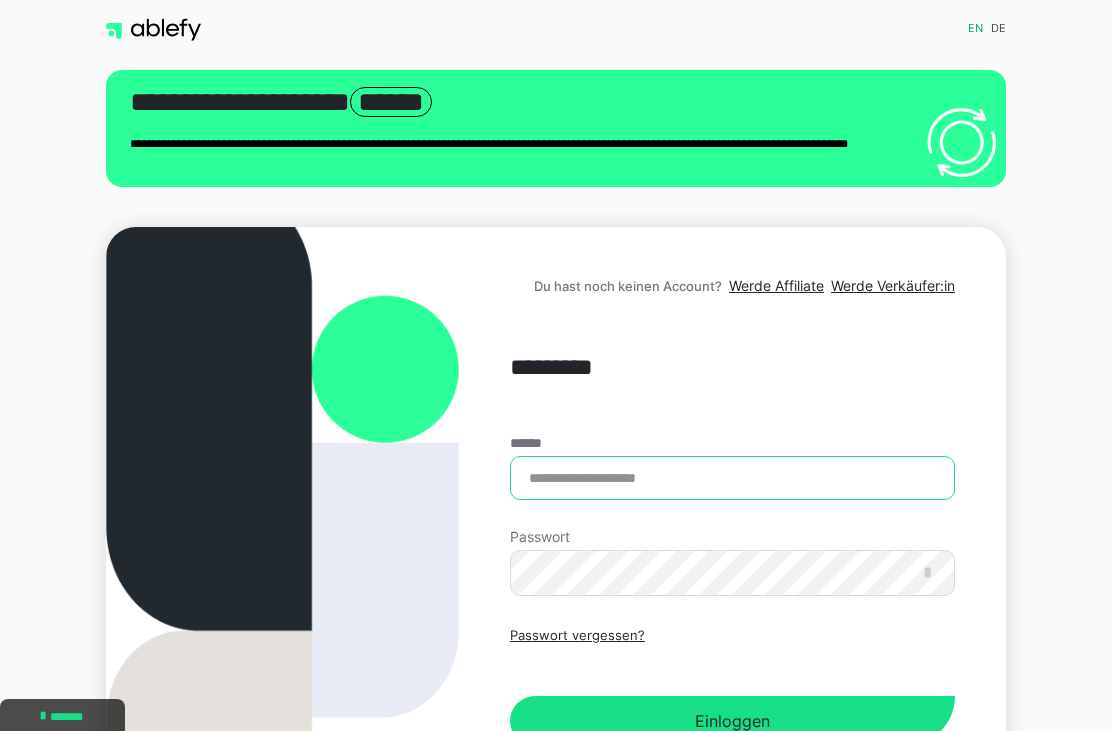 click on "******" at bounding box center [732, 478] 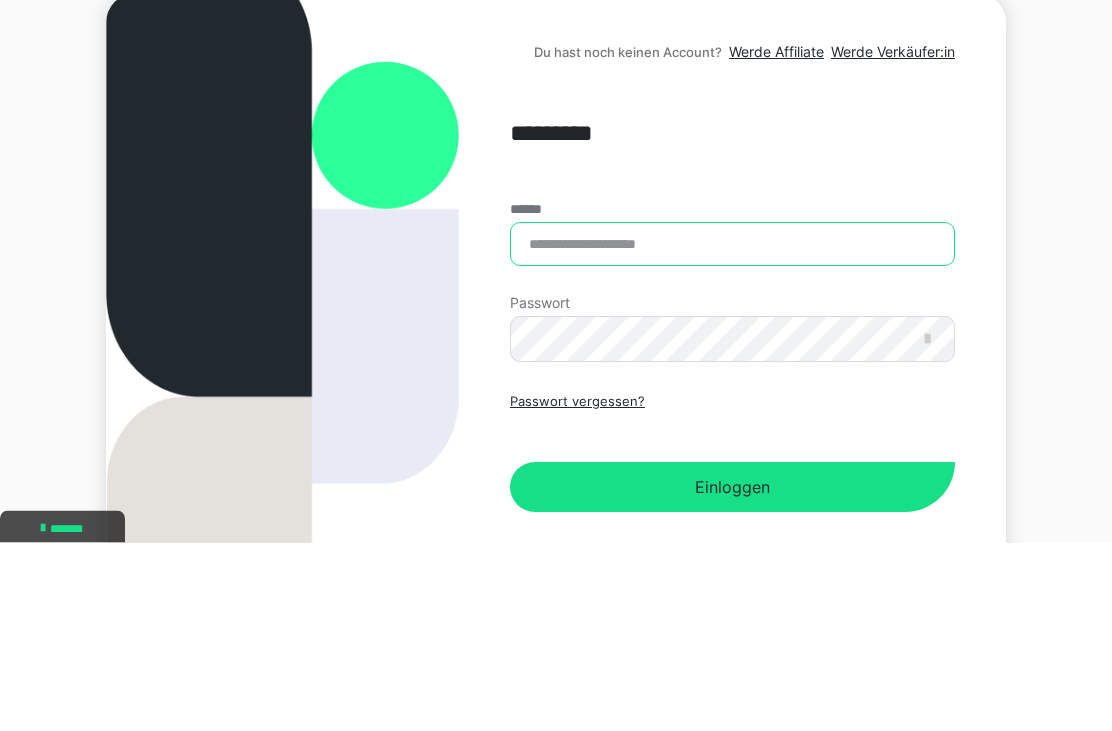 type on "**********" 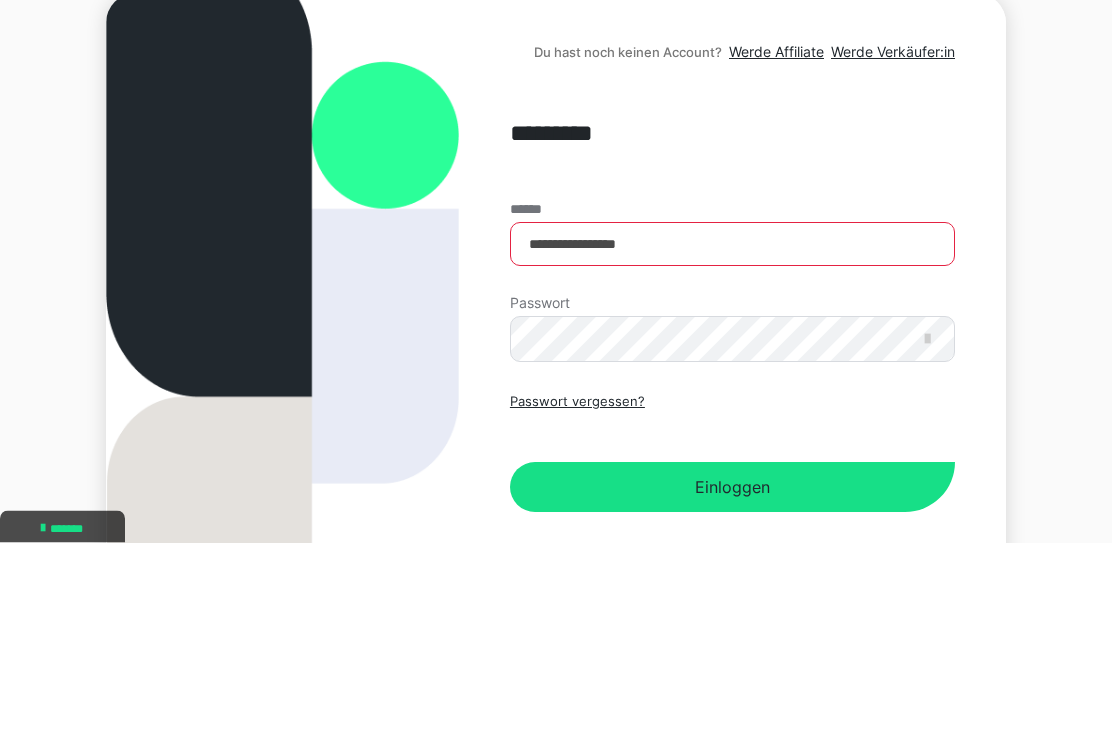 click on "Einloggen" at bounding box center [732, 676] 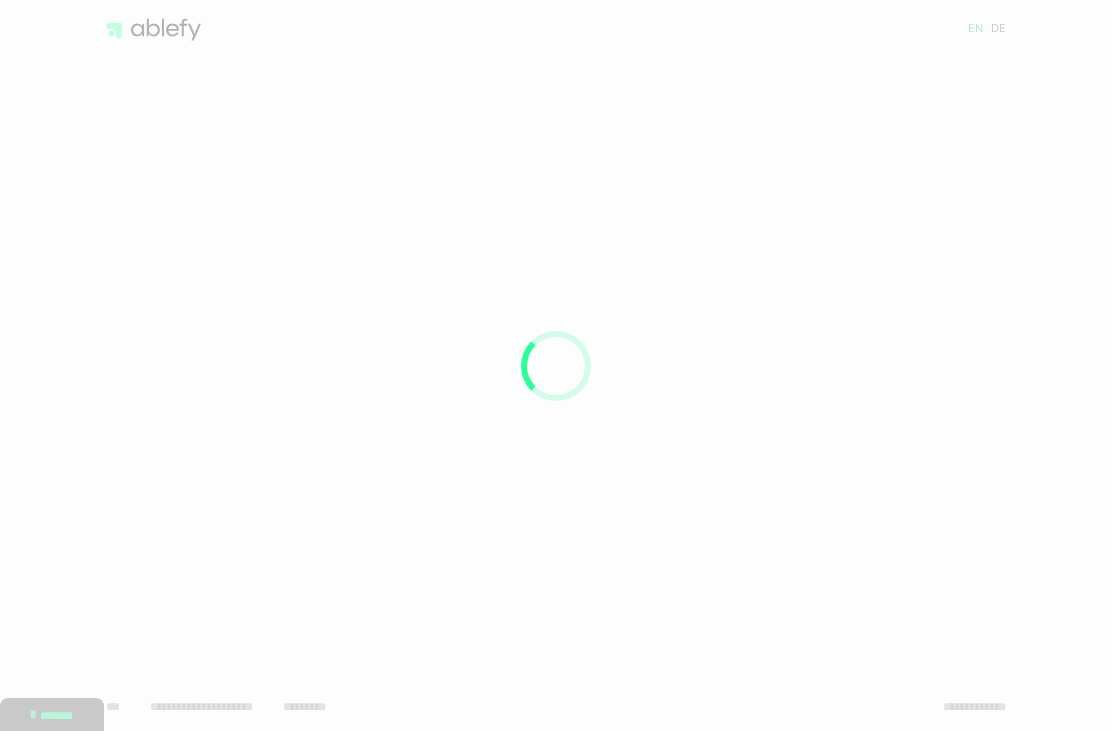 scroll, scrollTop: 0, scrollLeft: 0, axis: both 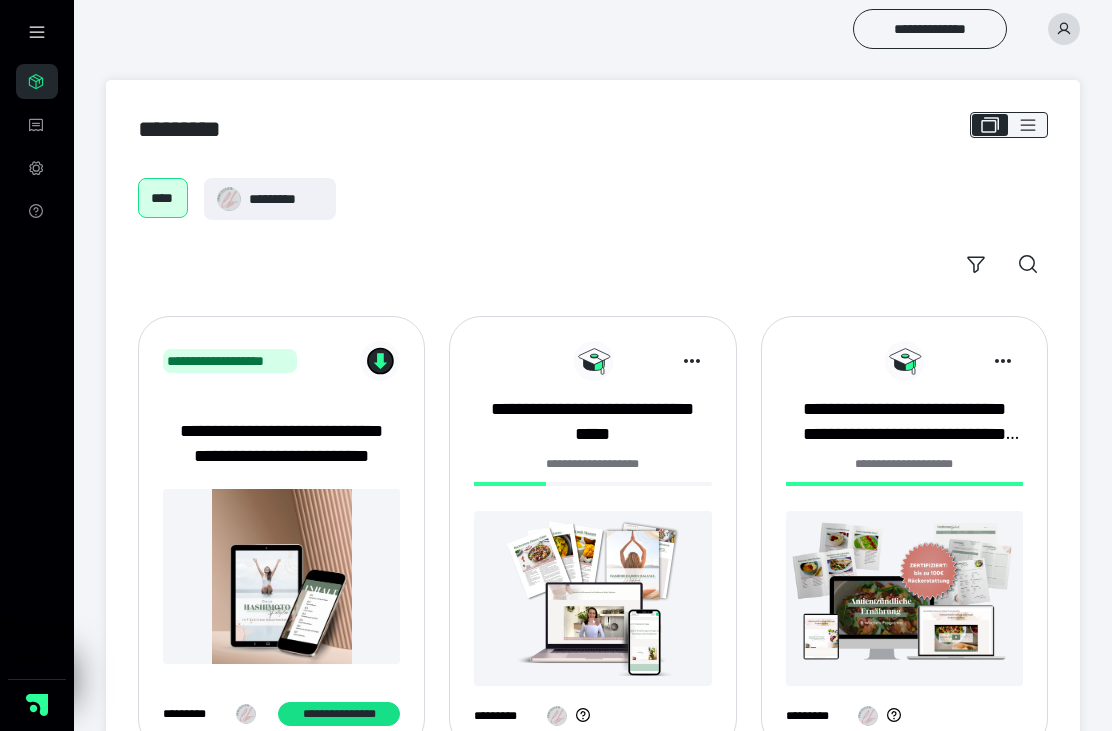 click on "**********" at bounding box center [592, 422] 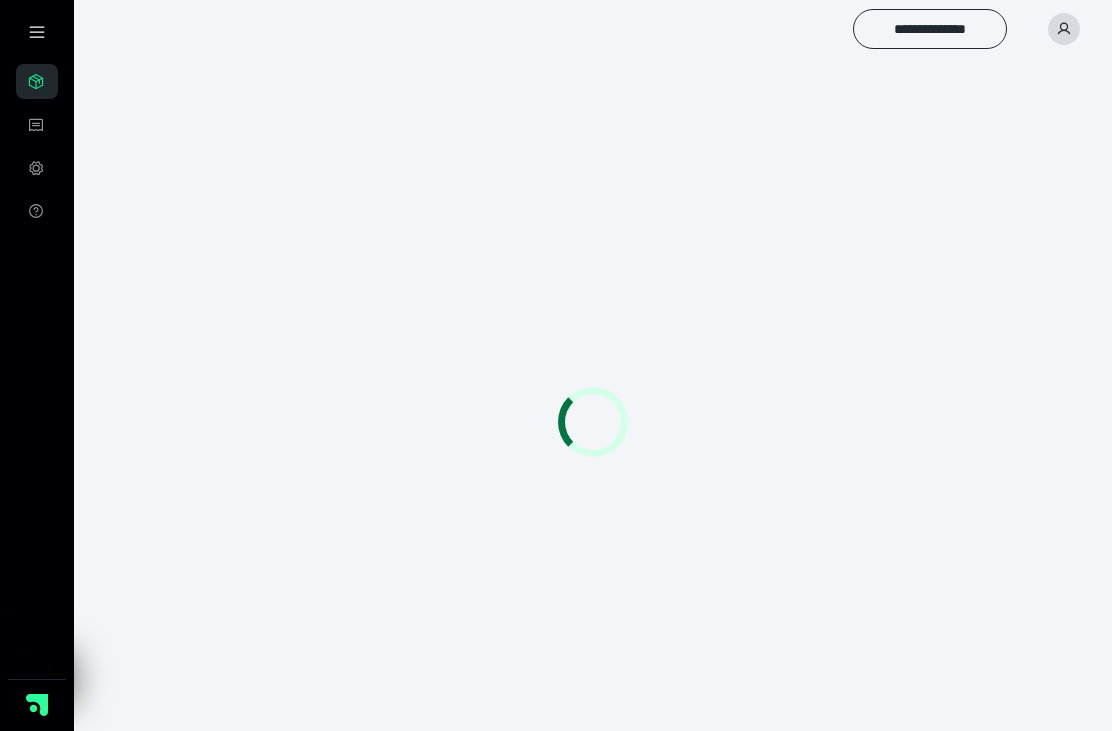 scroll, scrollTop: 0, scrollLeft: 0, axis: both 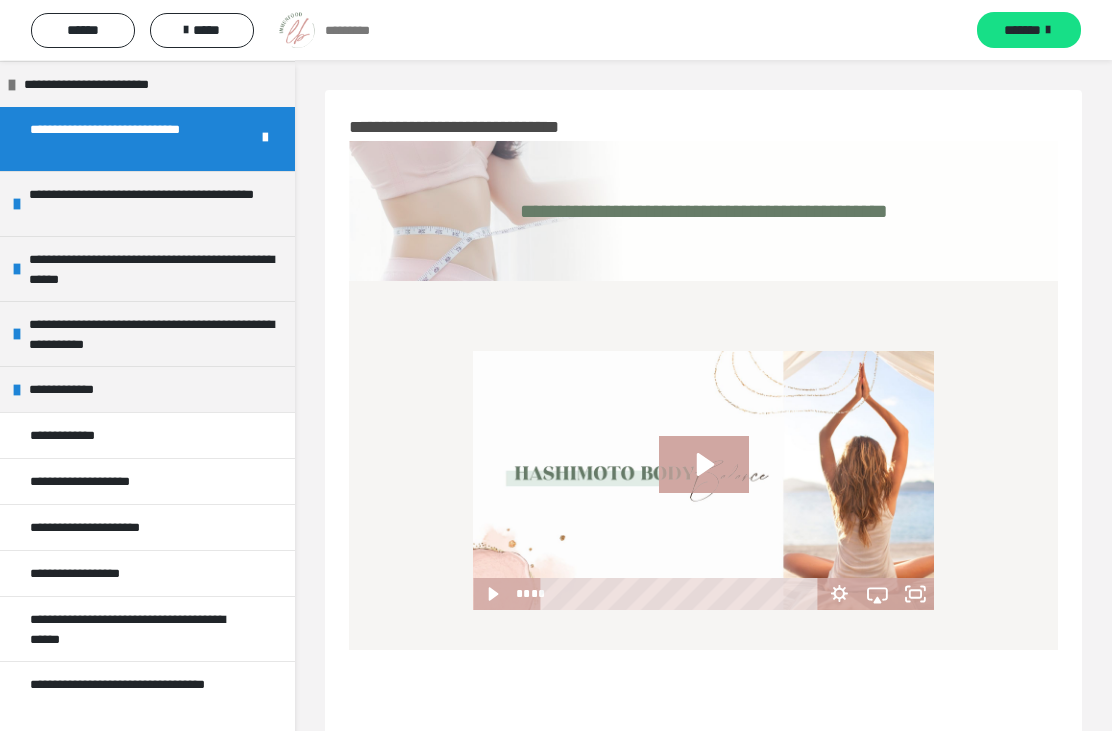 click on "**********" at bounding box center (147, 481) 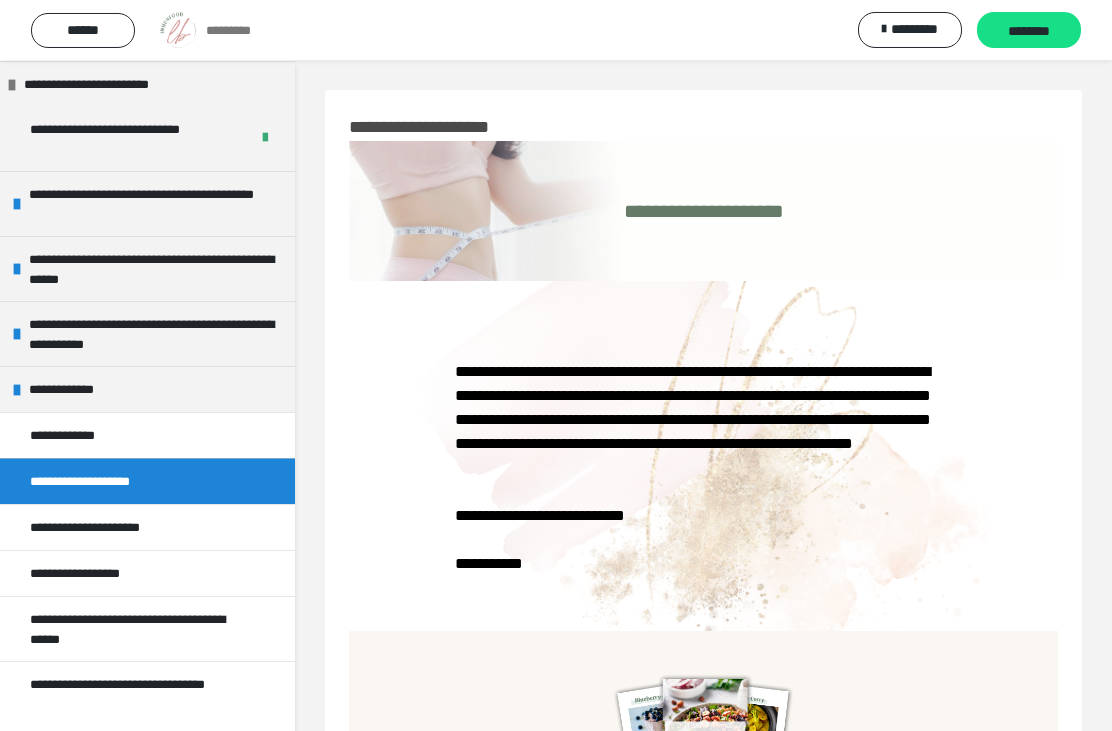 scroll, scrollTop: 102, scrollLeft: 0, axis: vertical 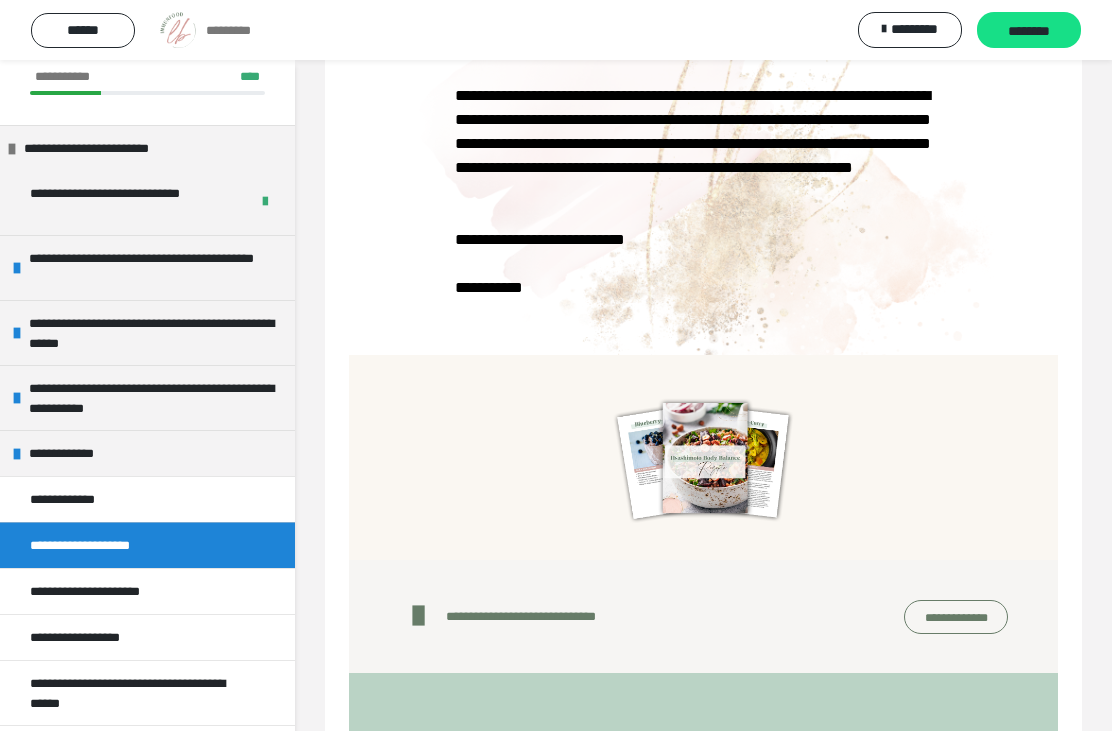 click on "**********" at bounding box center [157, 333] 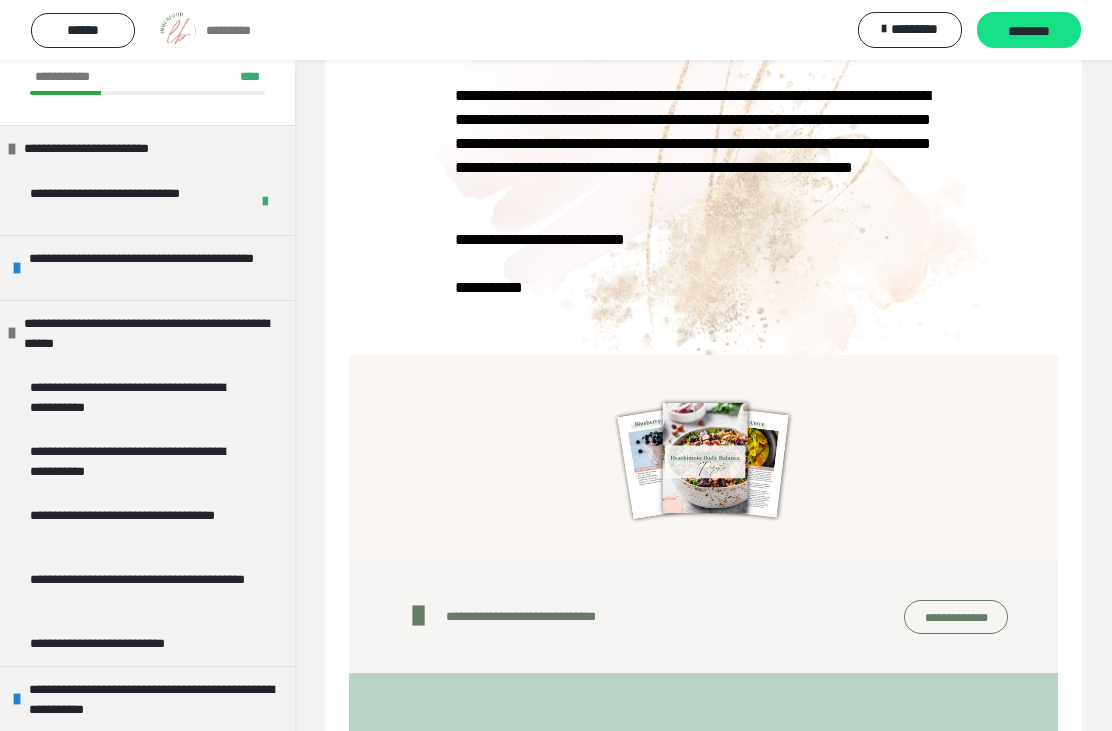 click on "**********" at bounding box center (139, 397) 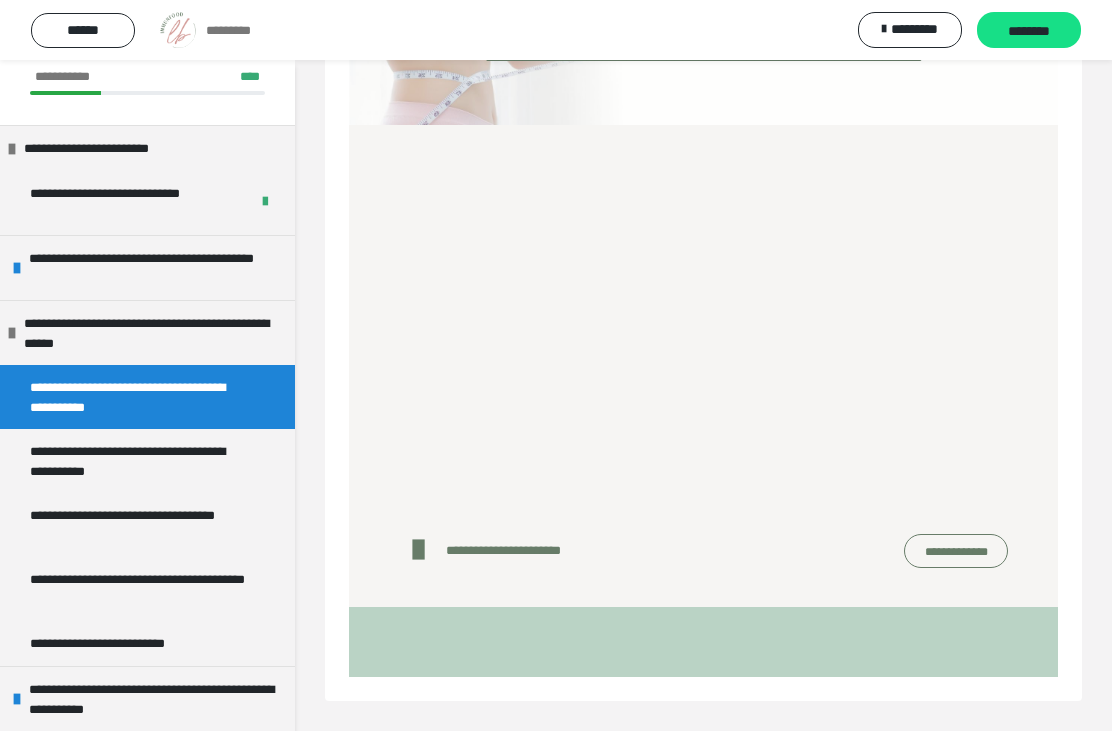 scroll, scrollTop: 60, scrollLeft: 0, axis: vertical 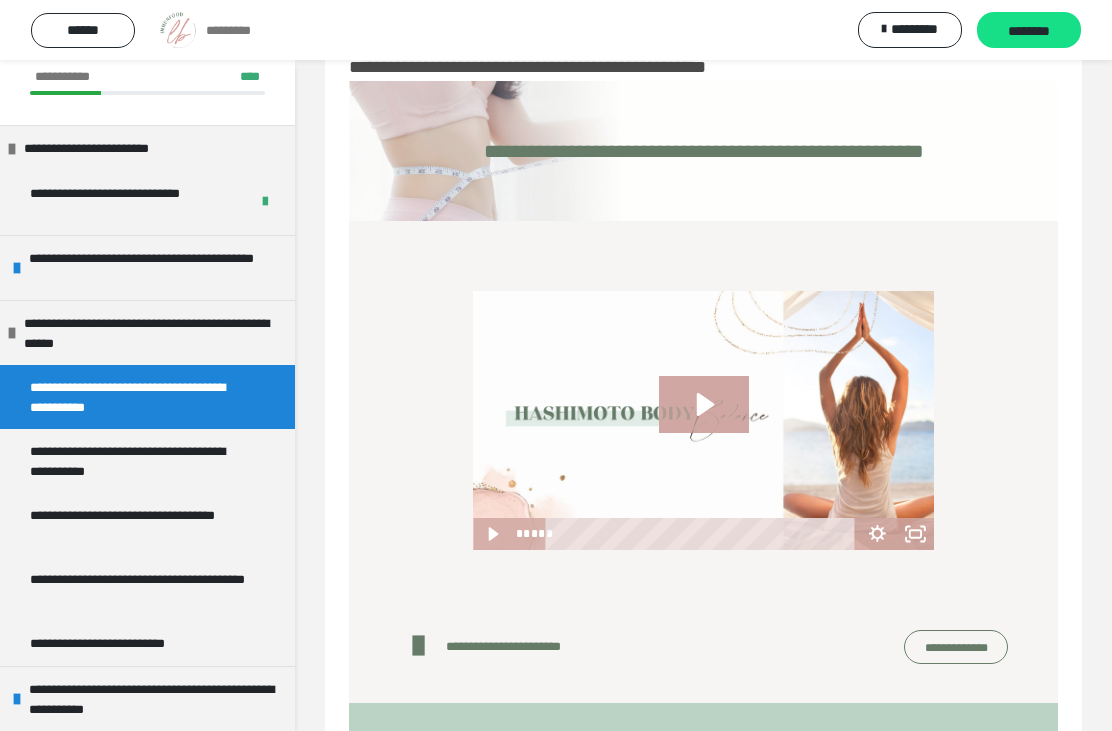 click on "**********" at bounding box center (157, 268) 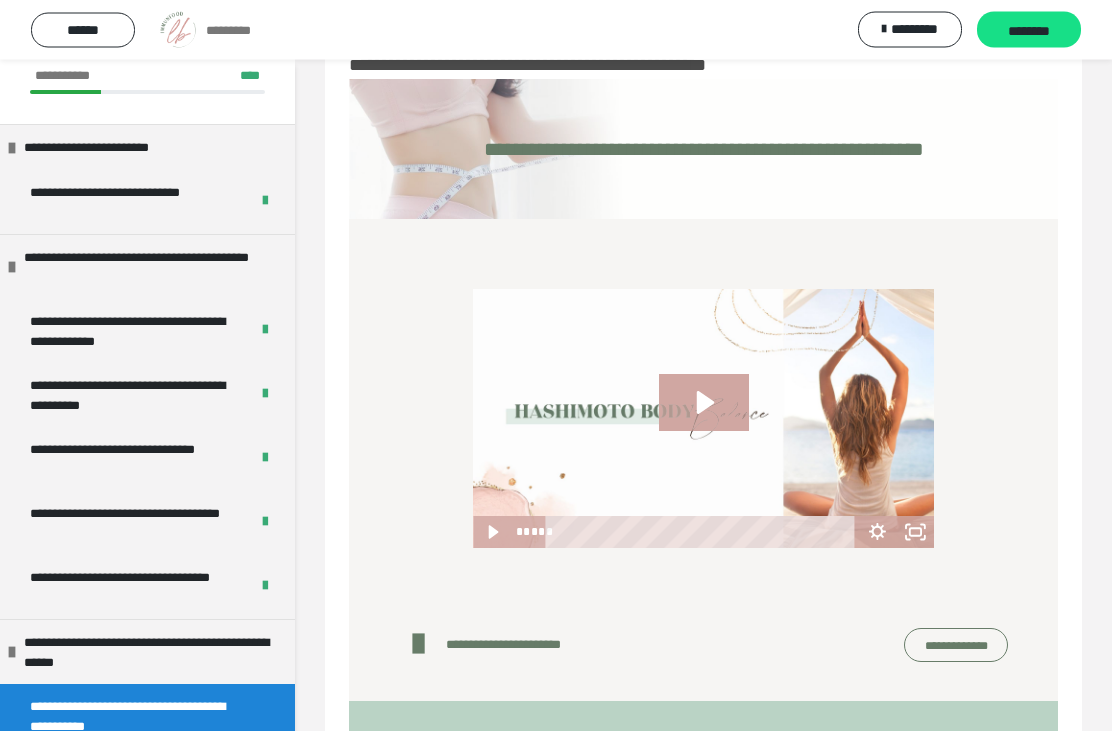 scroll, scrollTop: 62, scrollLeft: 0, axis: vertical 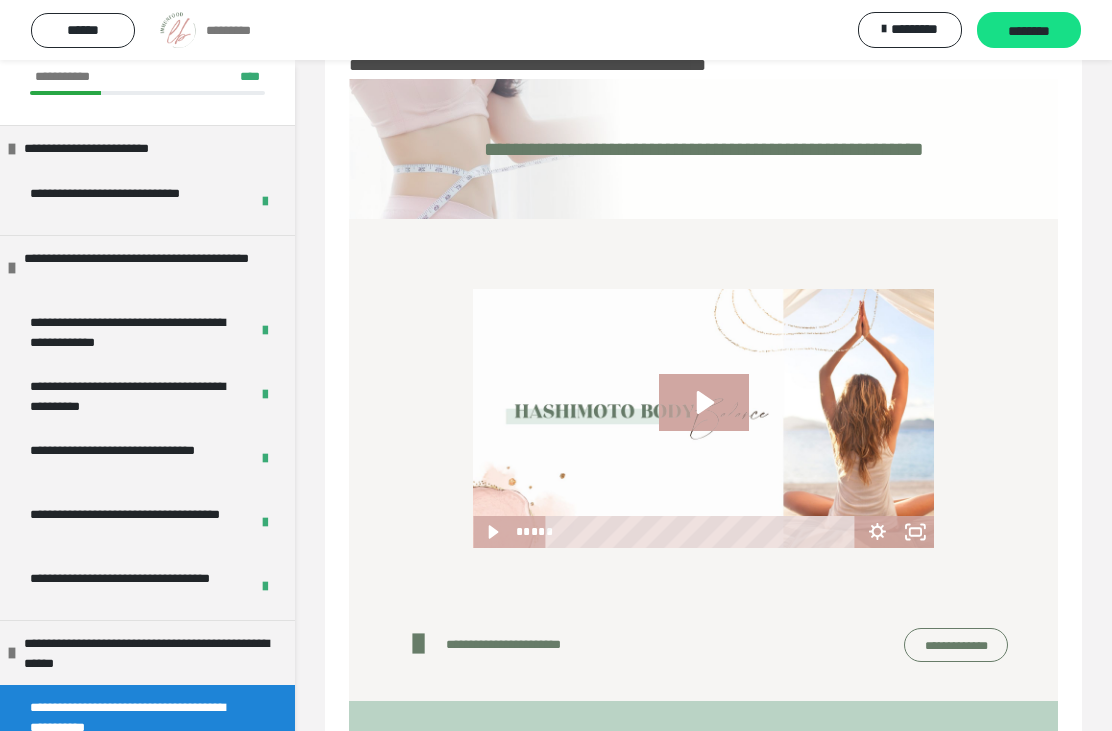 click 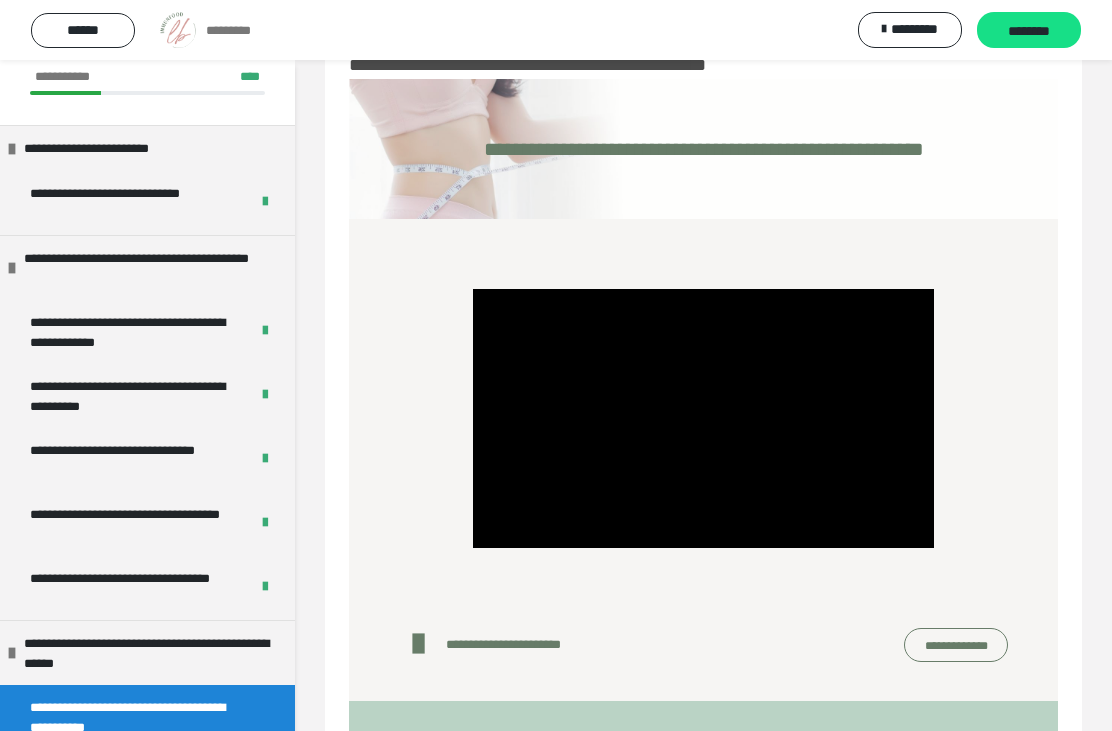 click at bounding box center [703, 418] 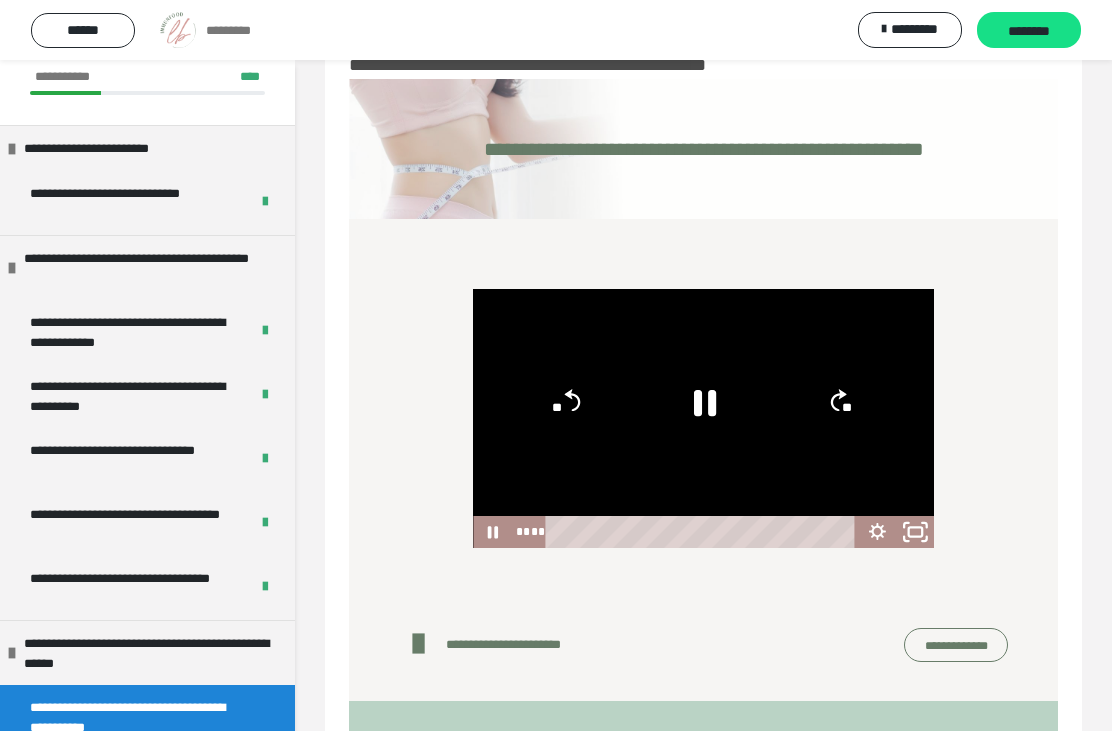 click 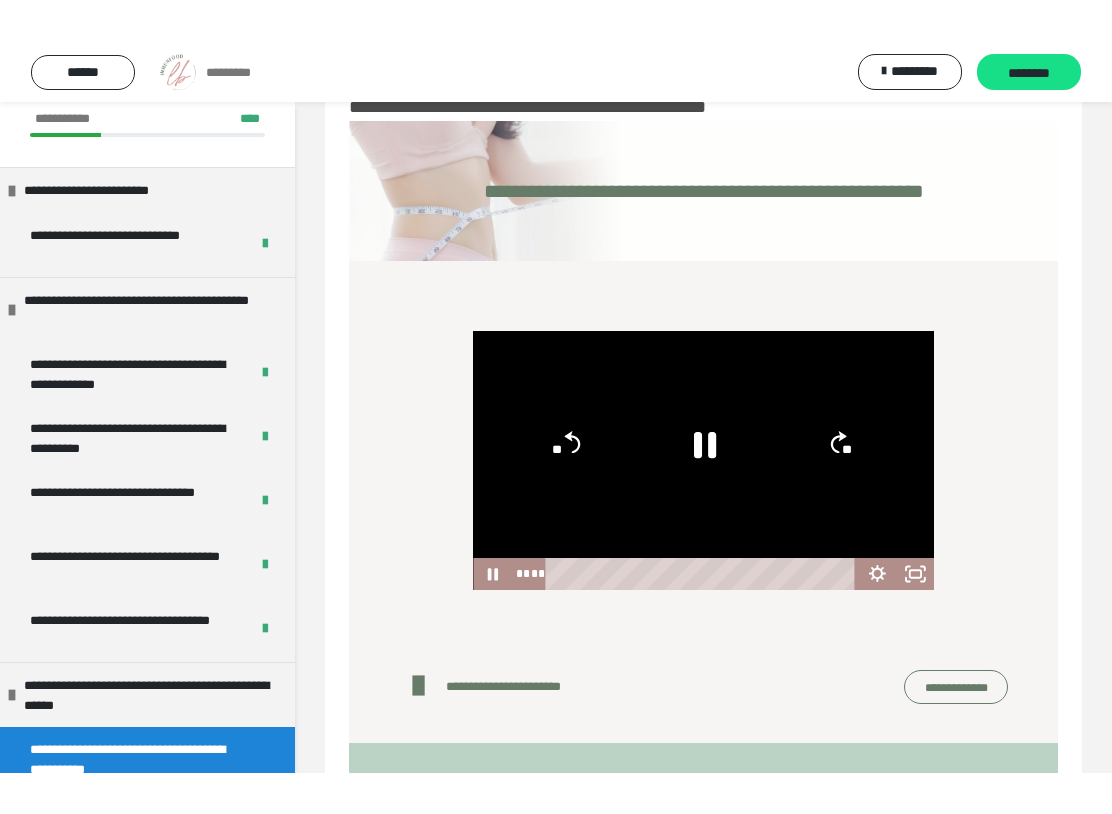 scroll, scrollTop: 0, scrollLeft: 0, axis: both 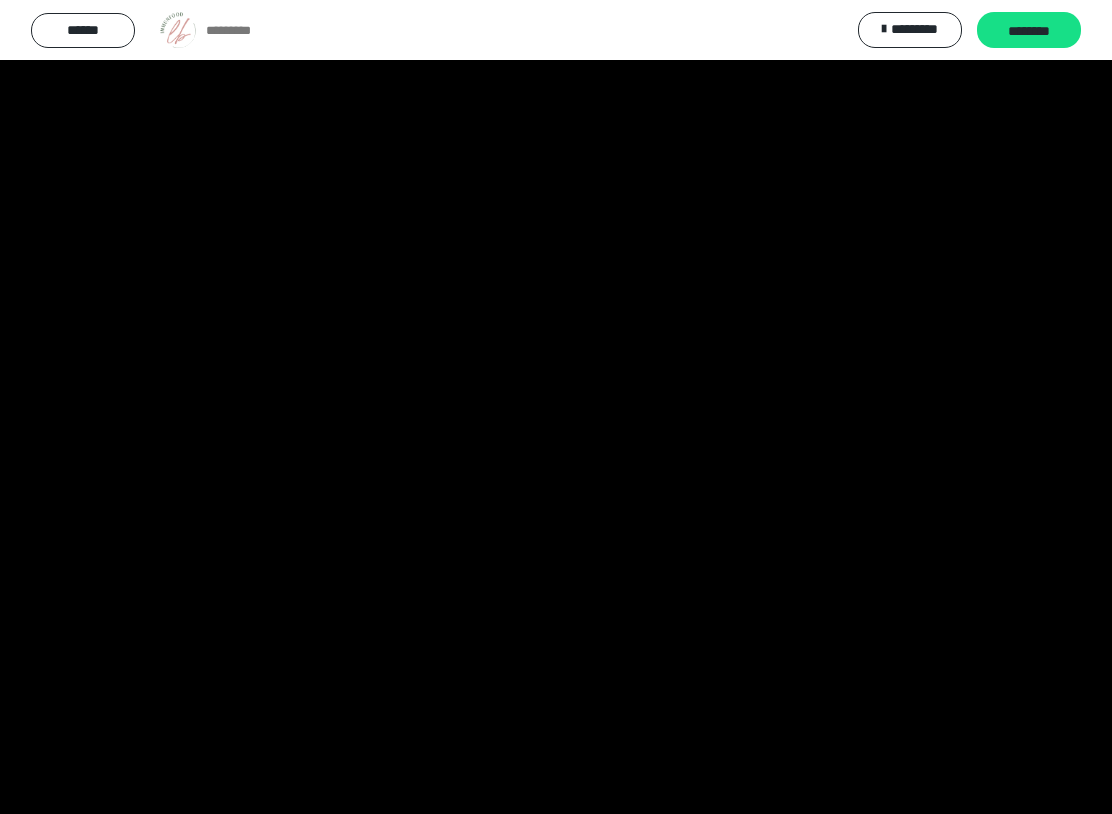 click at bounding box center [556, 407] 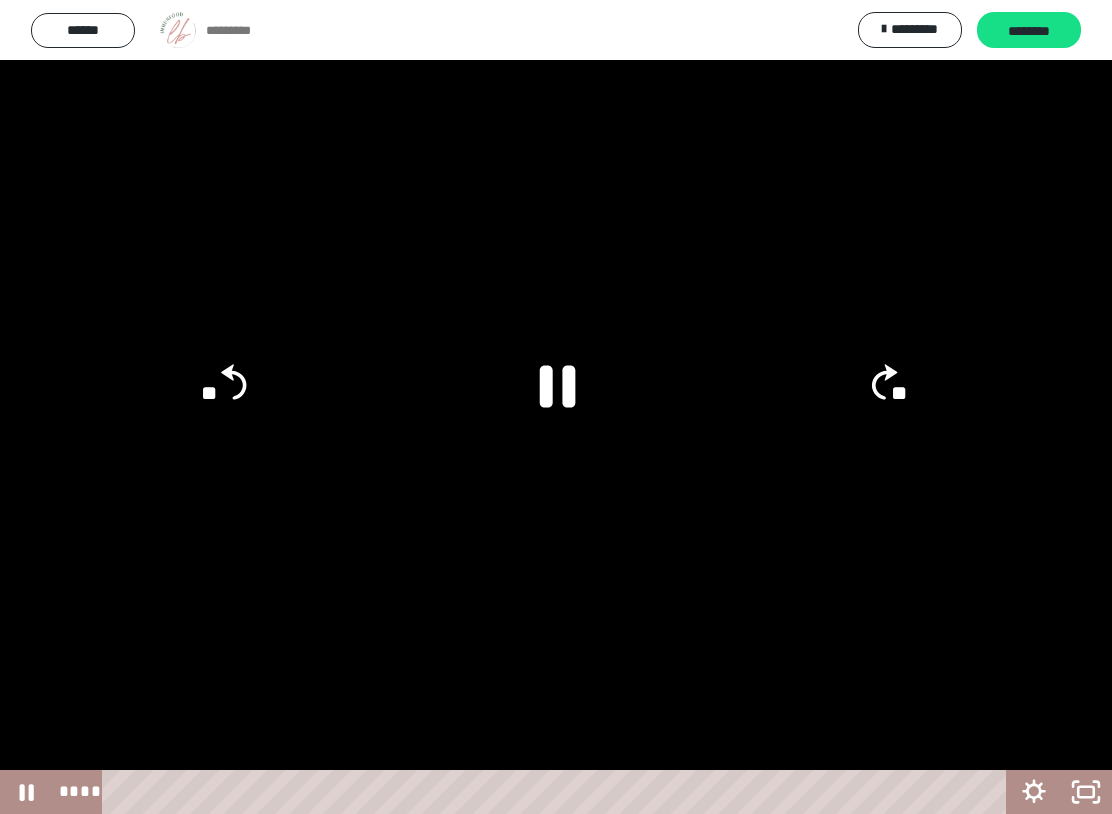 click on "**" 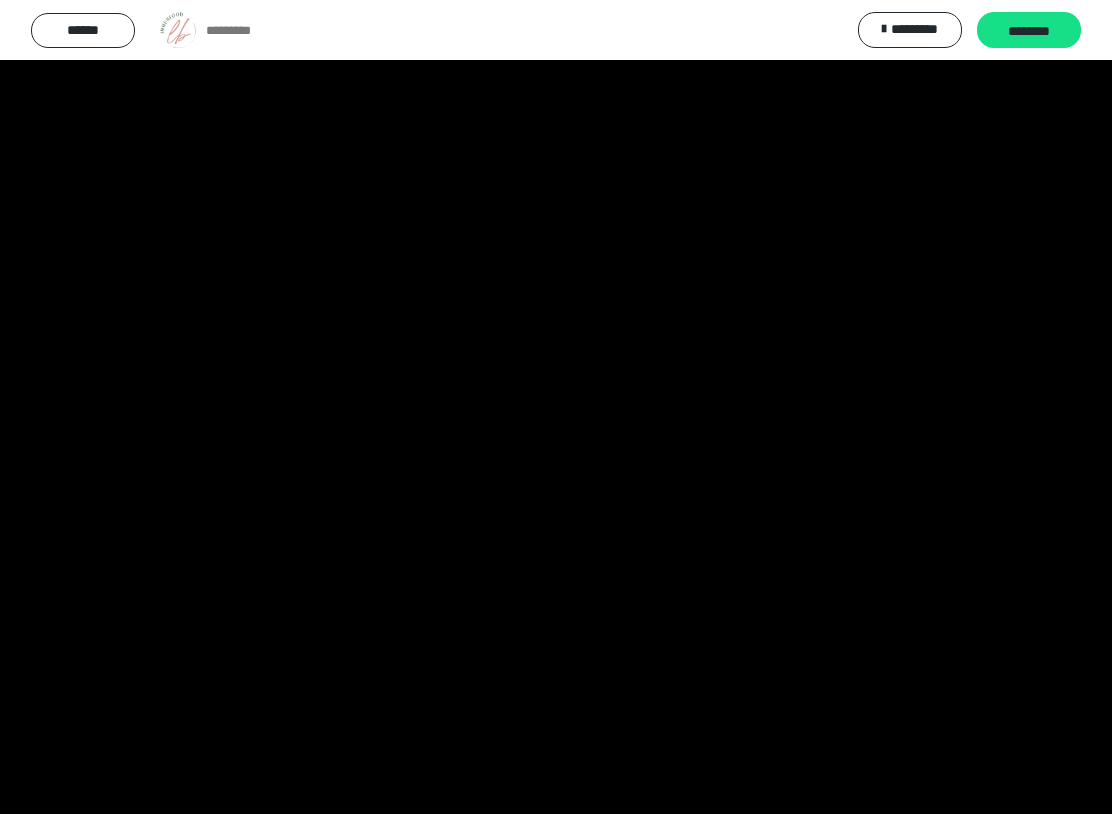 click at bounding box center (556, 407) 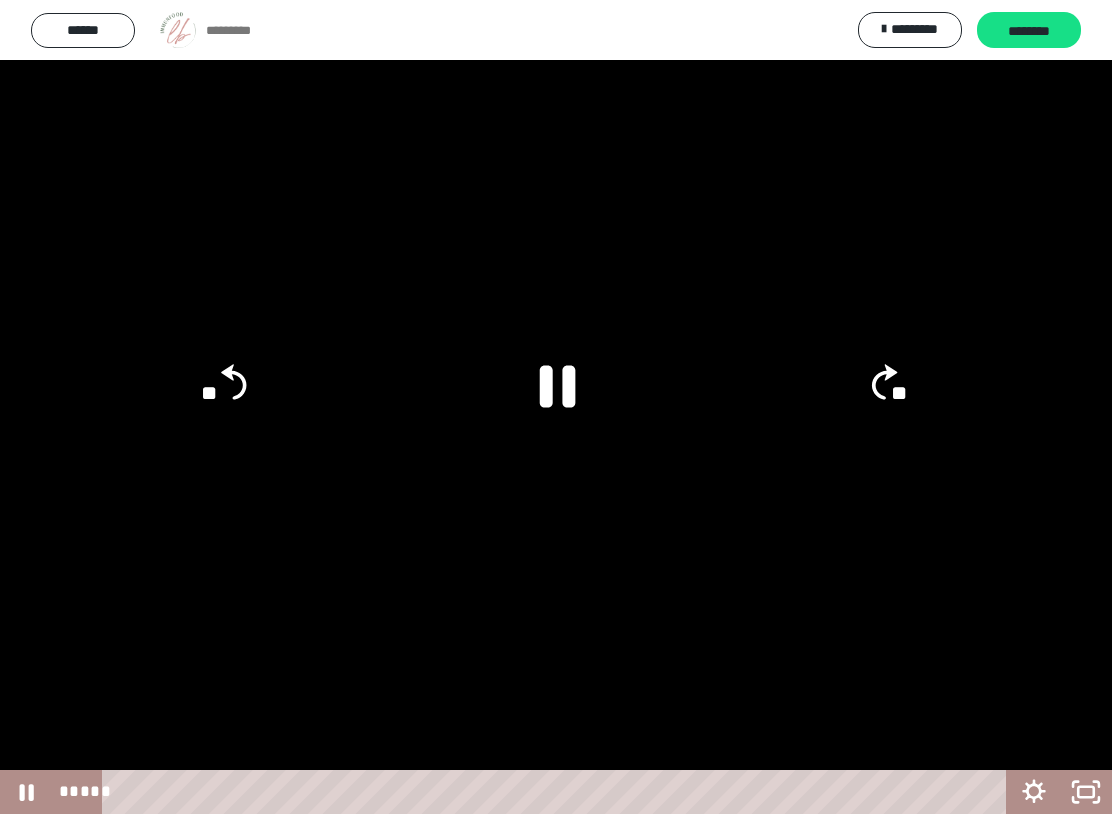 click on "**" 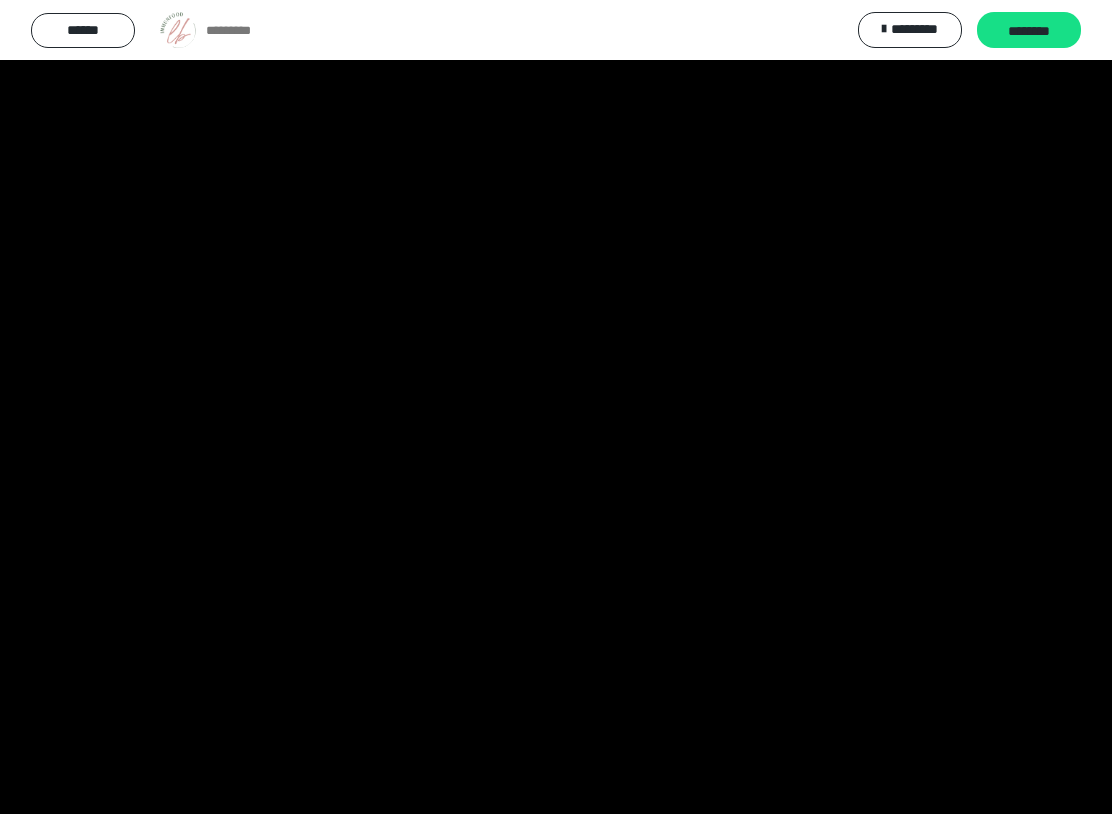 click at bounding box center (556, 407) 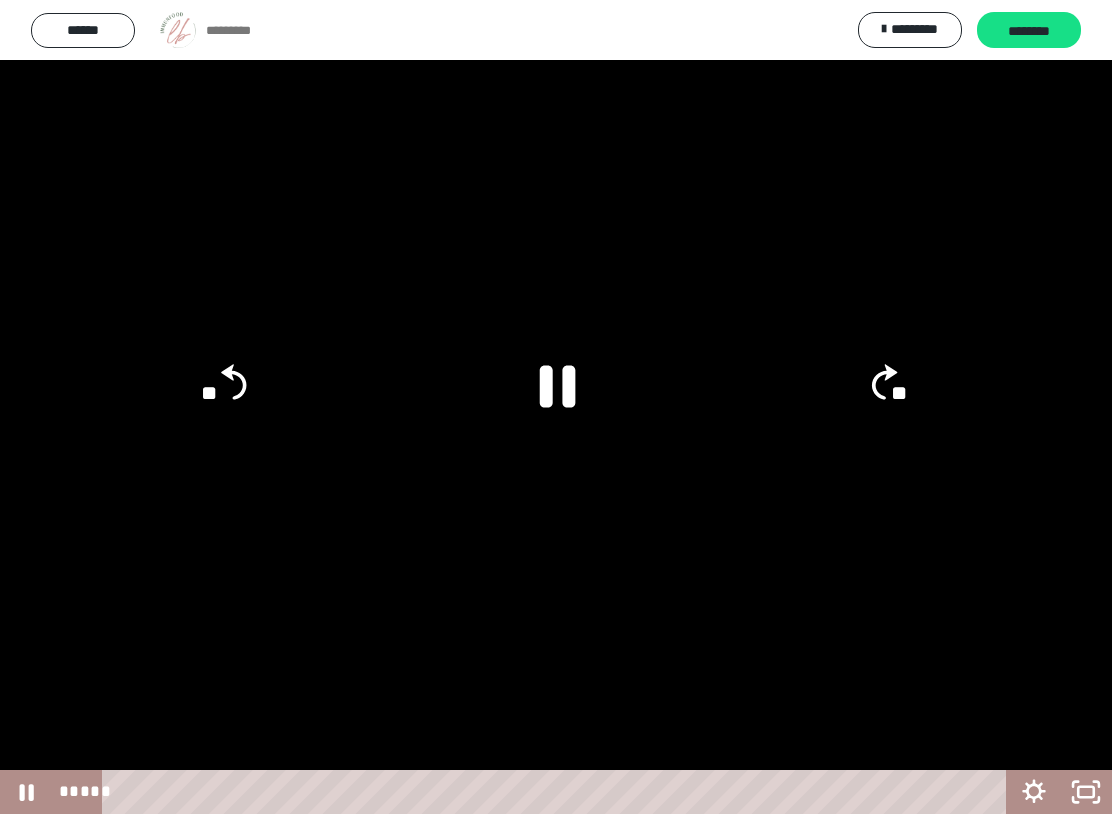 click 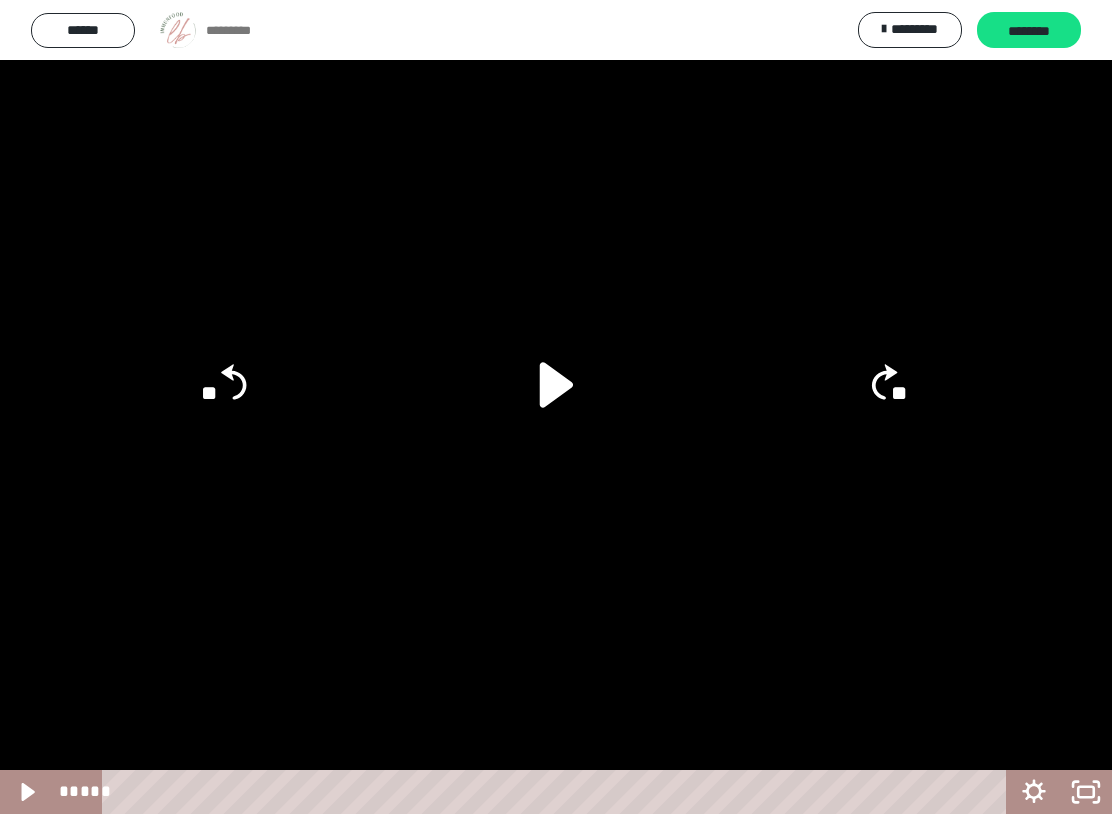 click 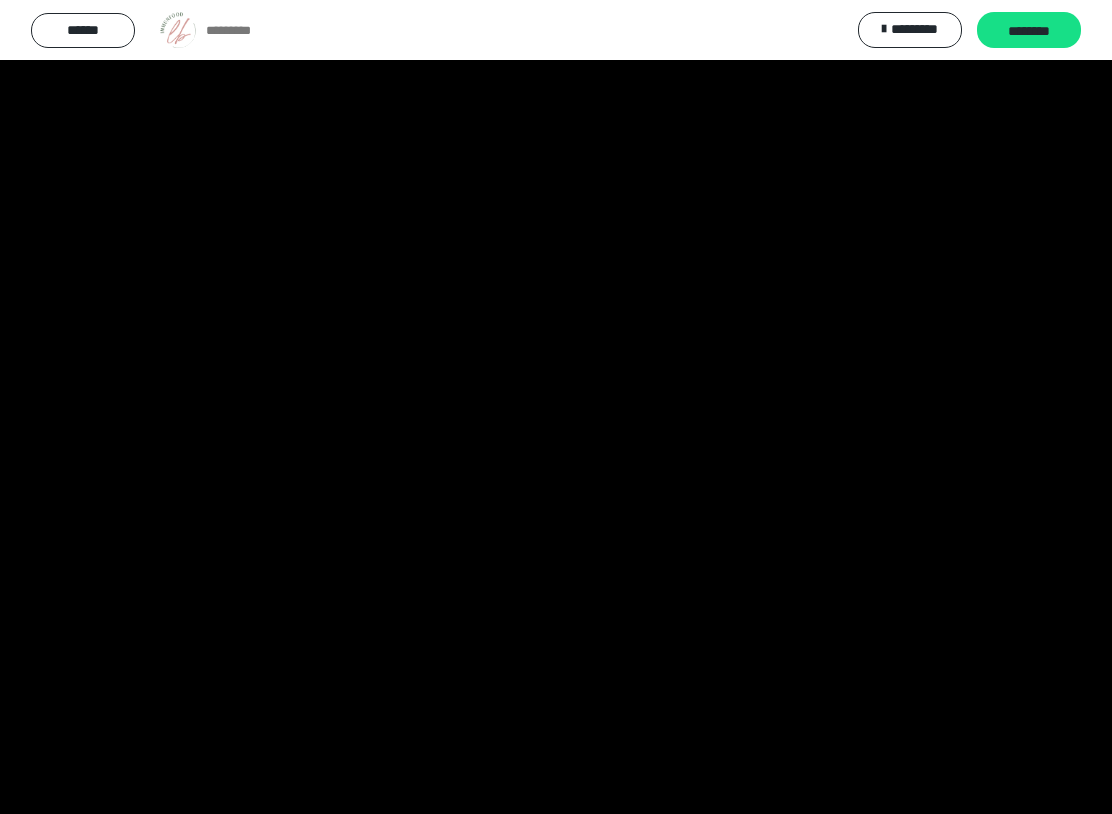 click at bounding box center (556, 407) 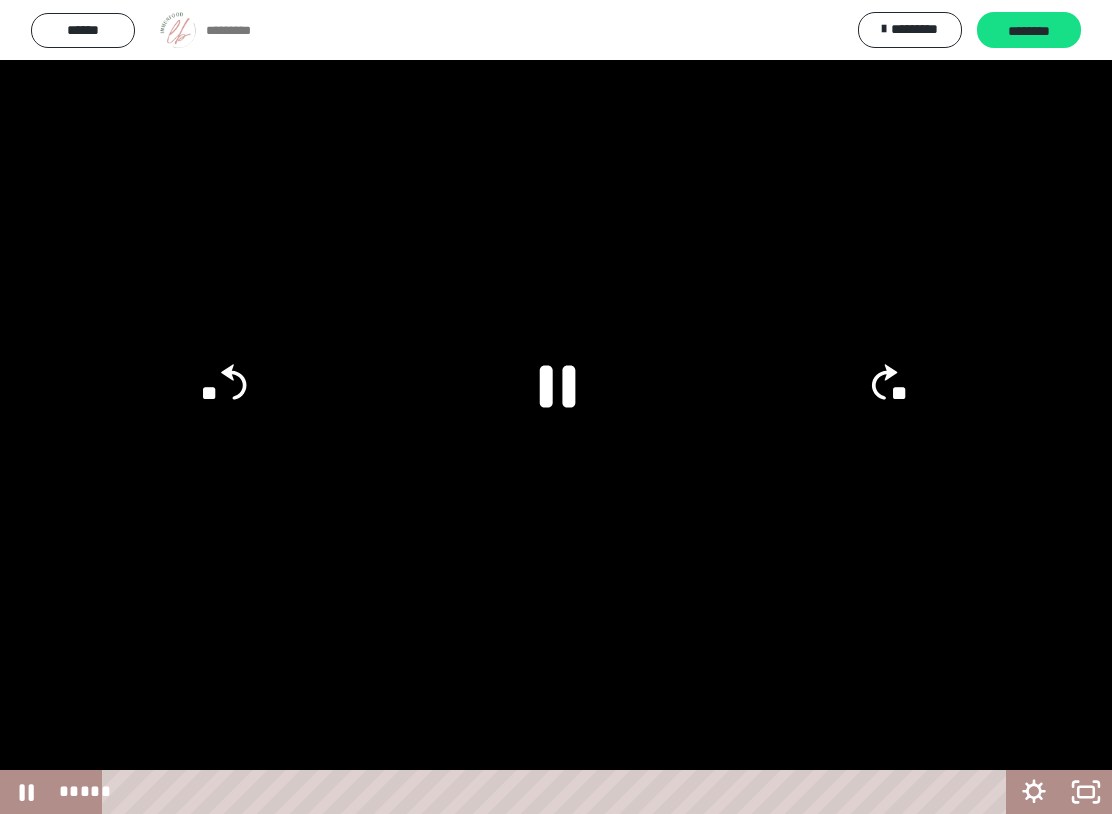 click 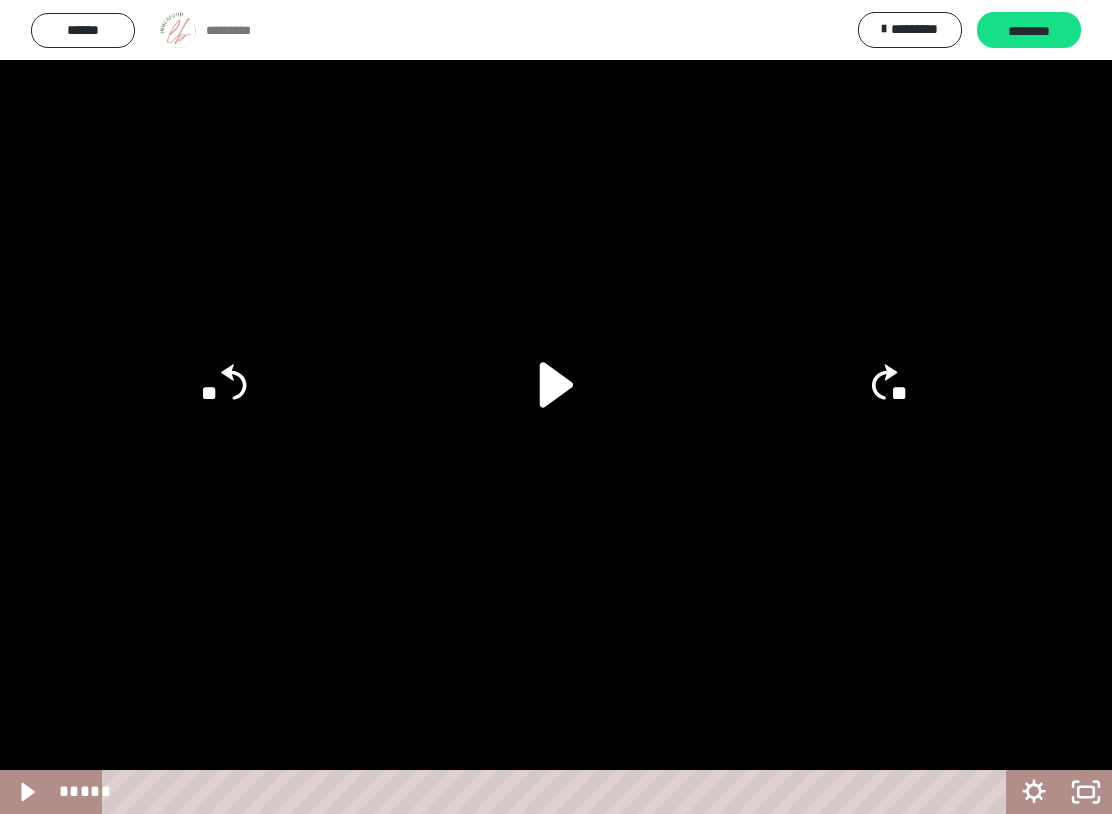 click 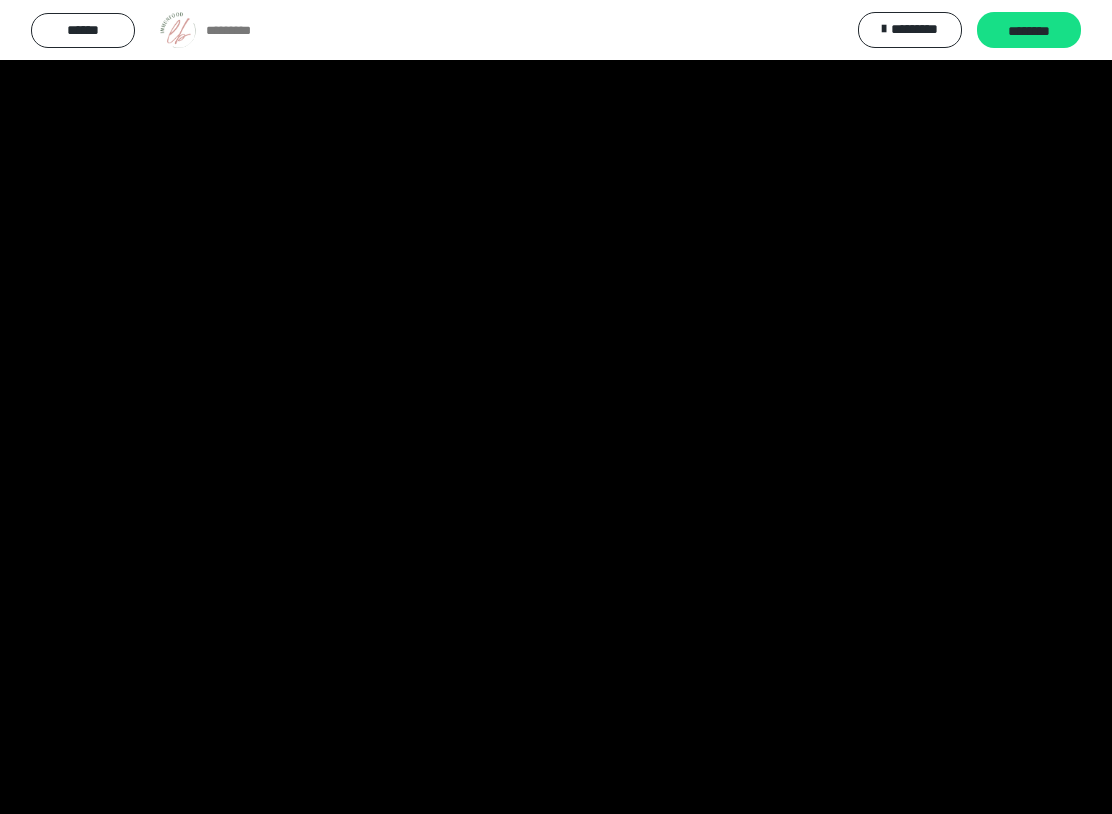 click at bounding box center [556, 407] 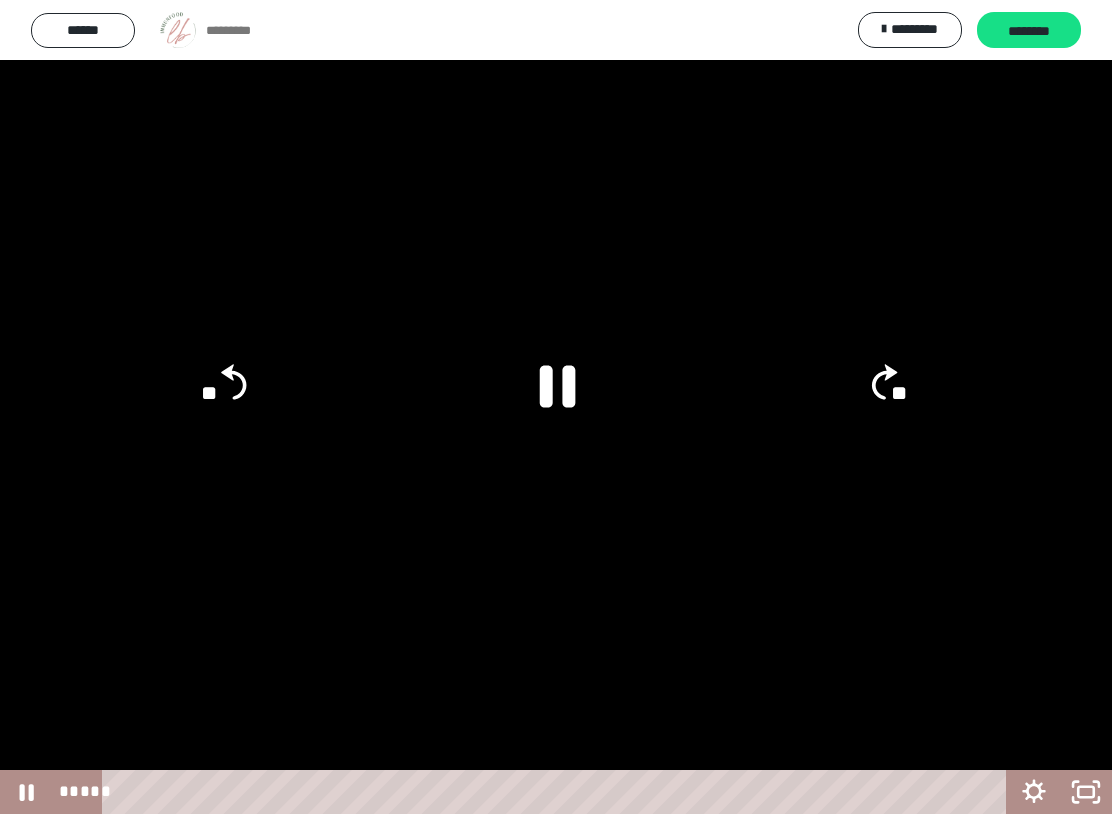 click 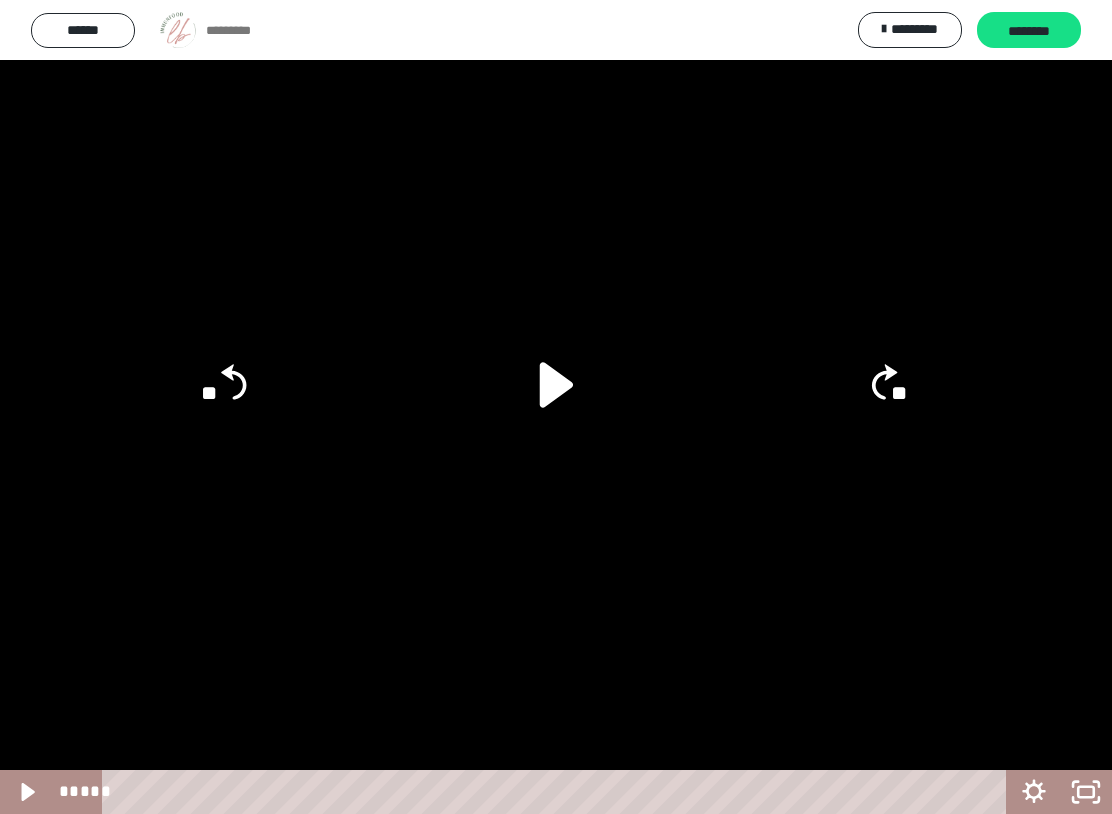 click 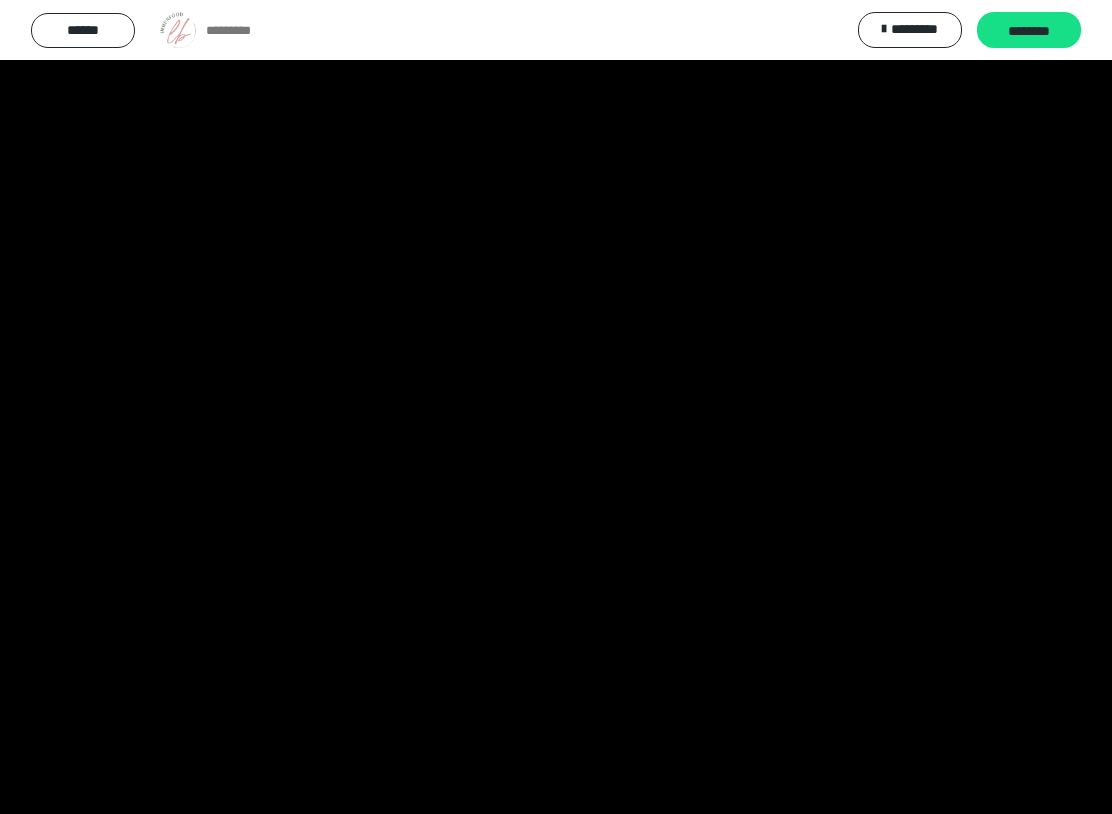 click at bounding box center (556, 407) 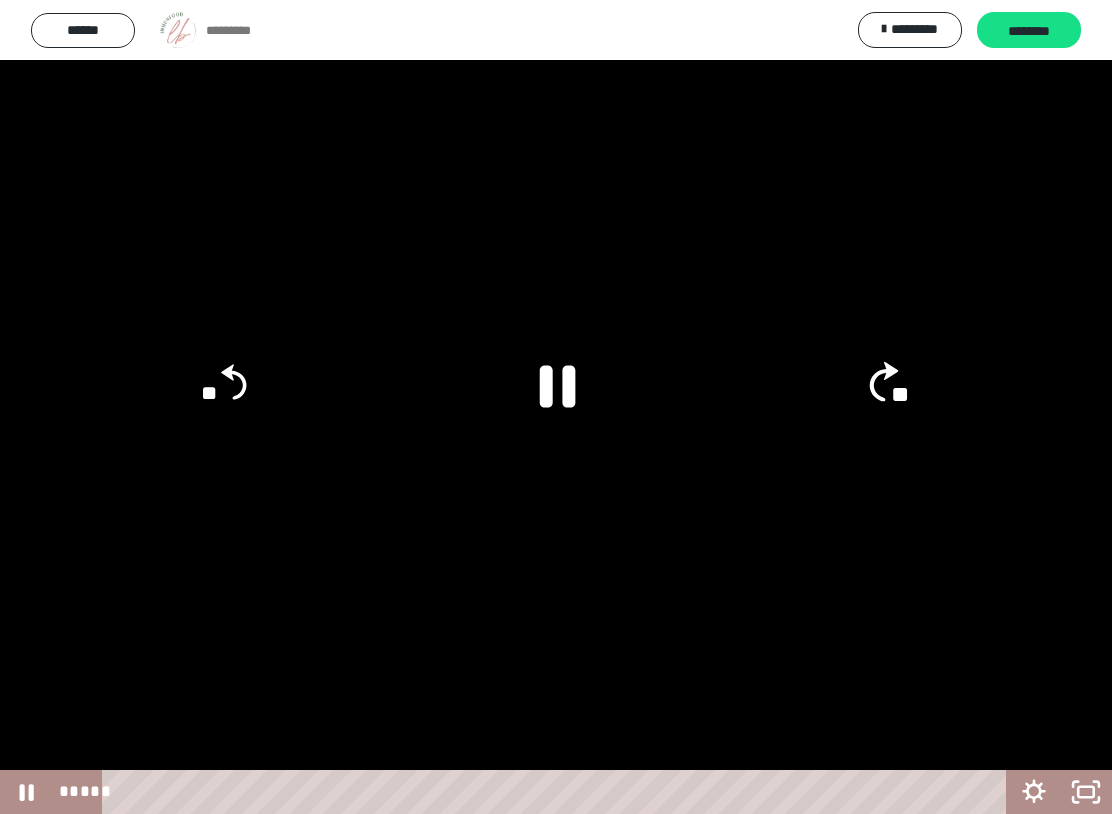 click on "**" 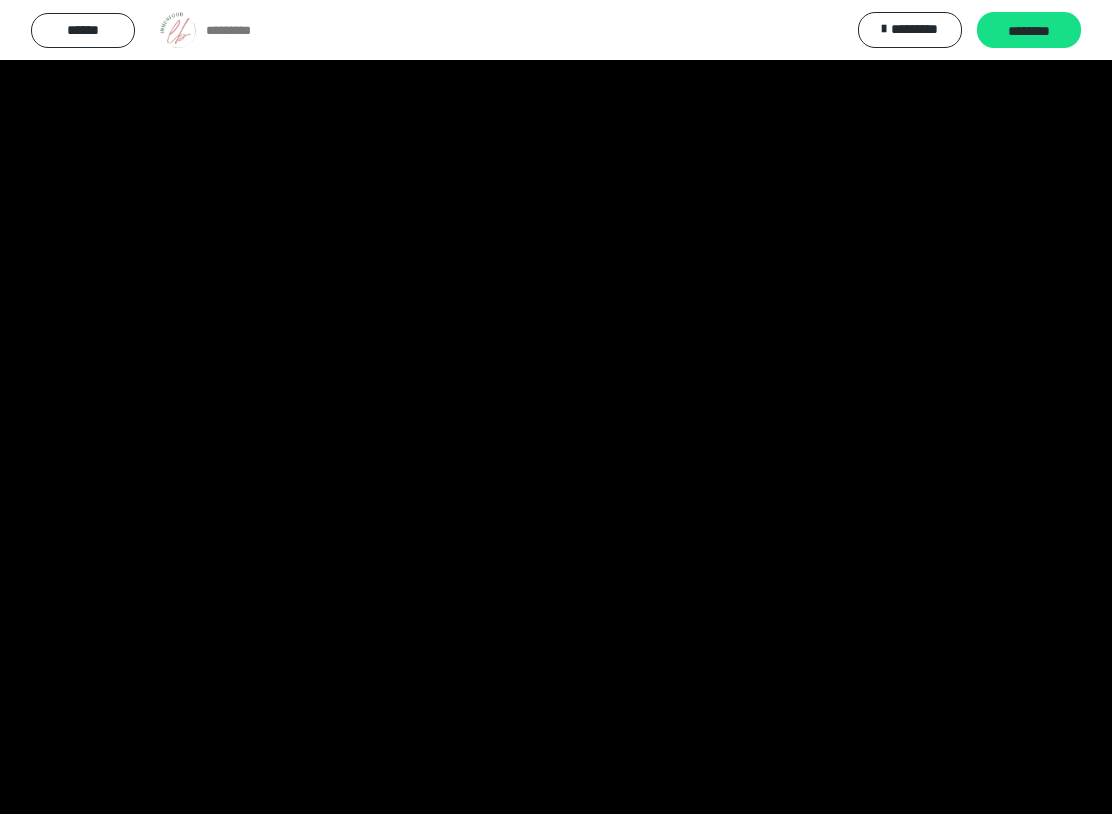 click at bounding box center (556, 407) 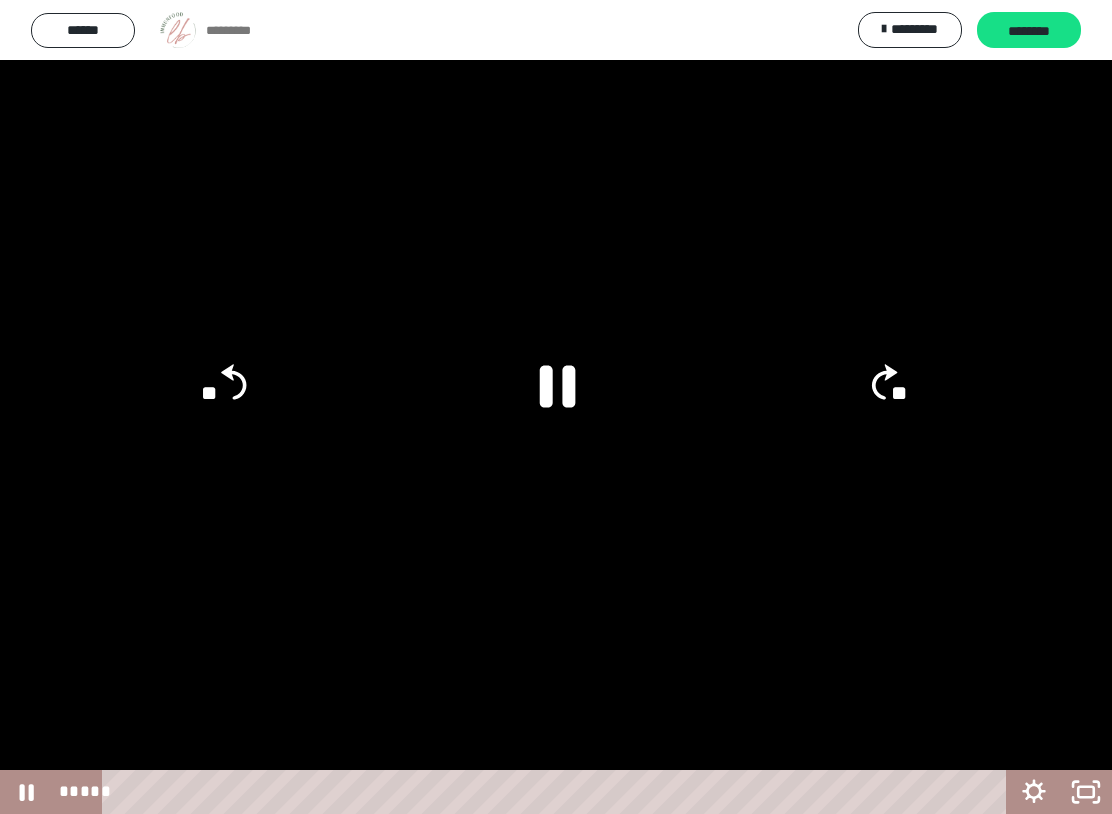 click 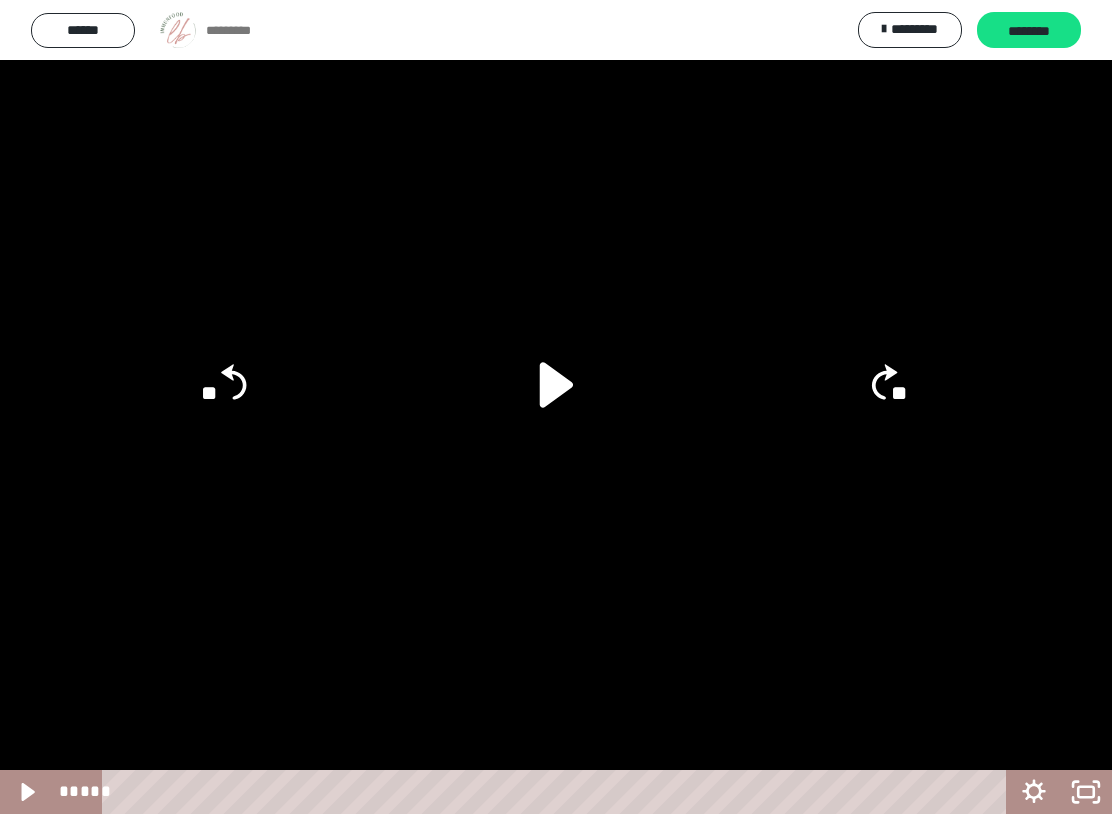 click 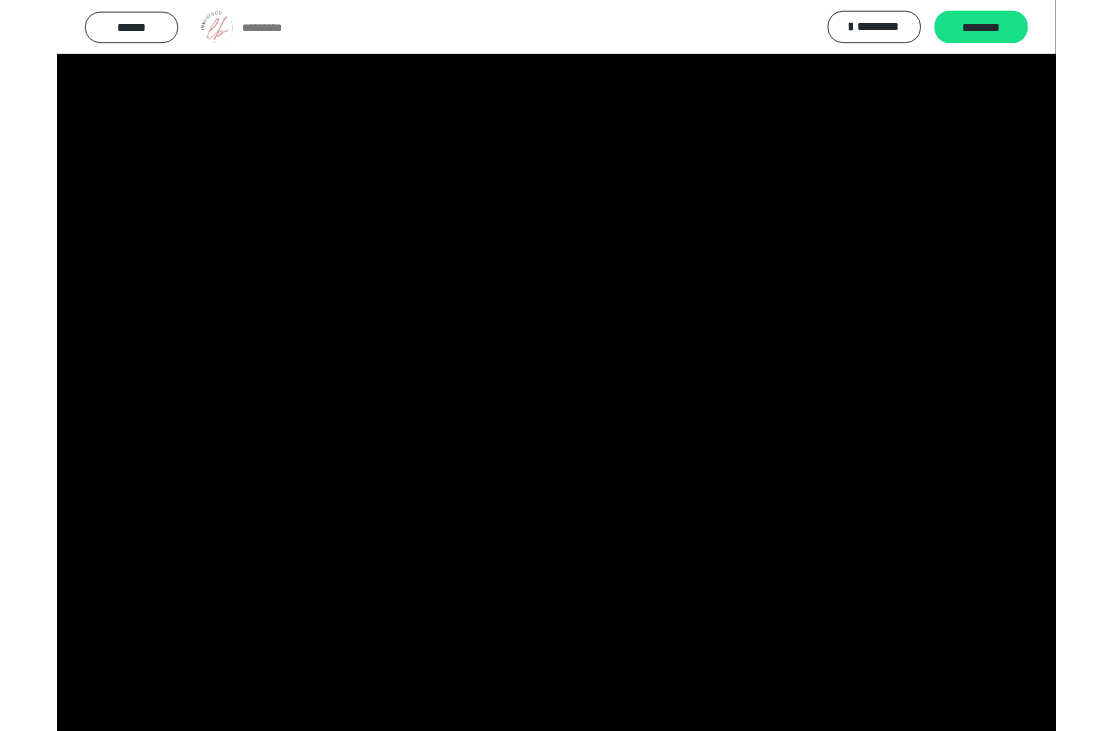 scroll, scrollTop: 62, scrollLeft: 0, axis: vertical 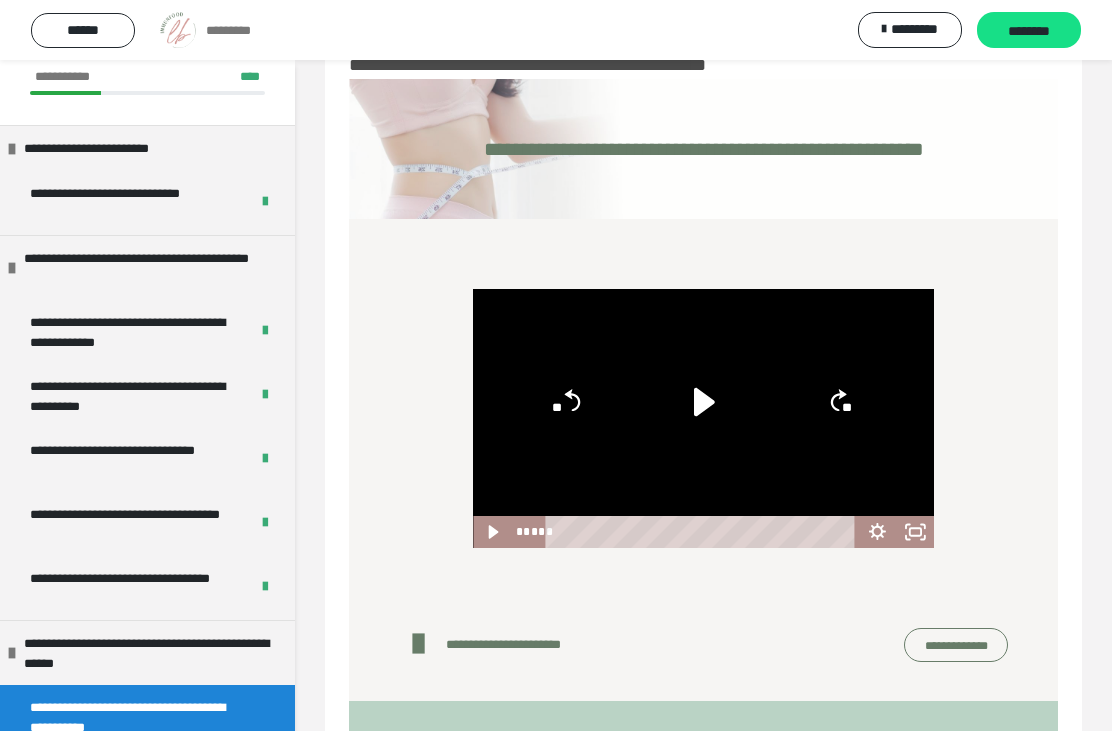 click on "********" at bounding box center [1029, 31] 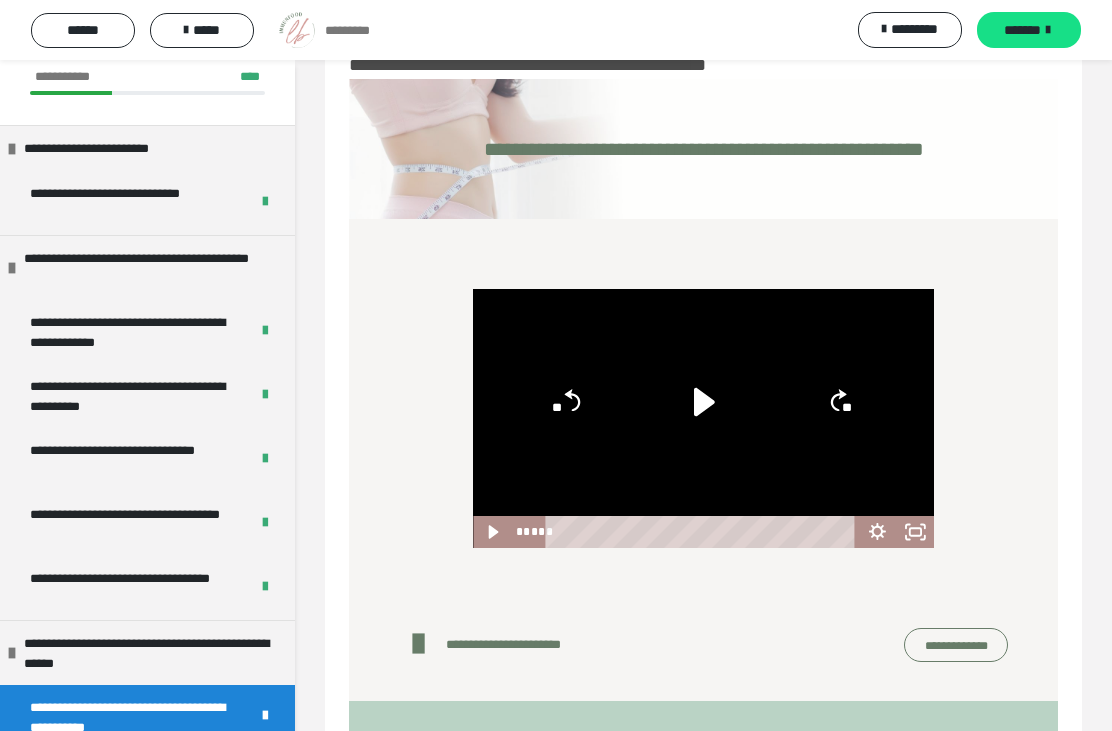 scroll, scrollTop: 91, scrollLeft: 0, axis: vertical 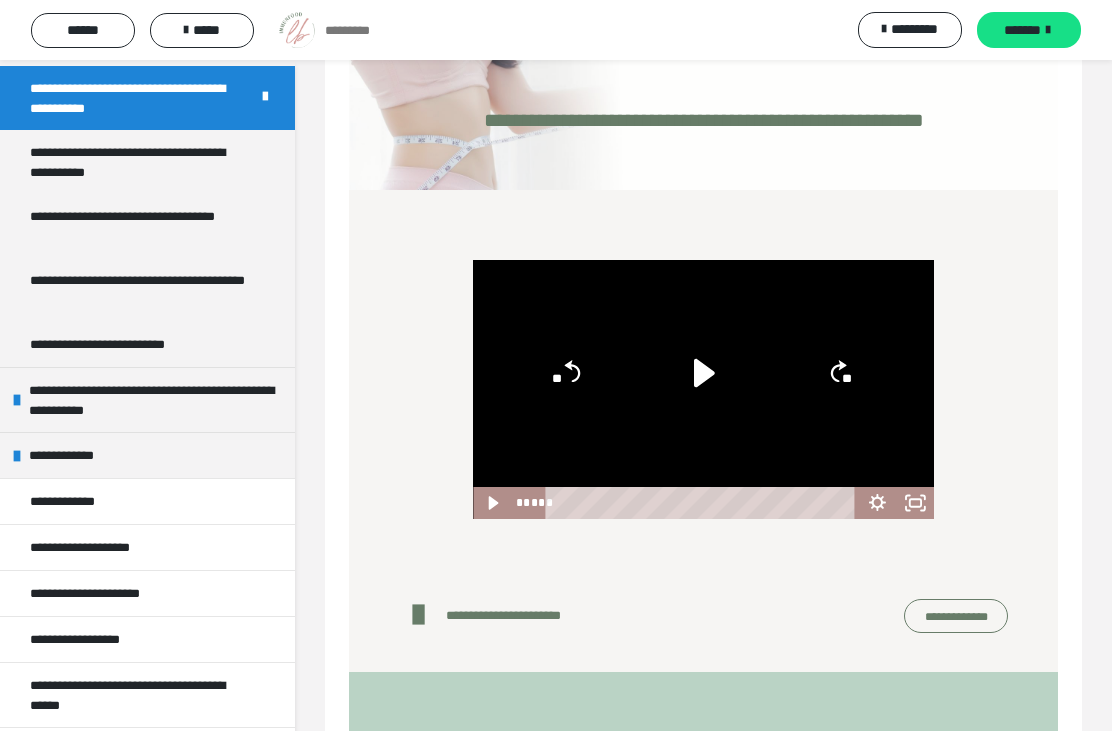 click on "**********" at bounding box center [101, 547] 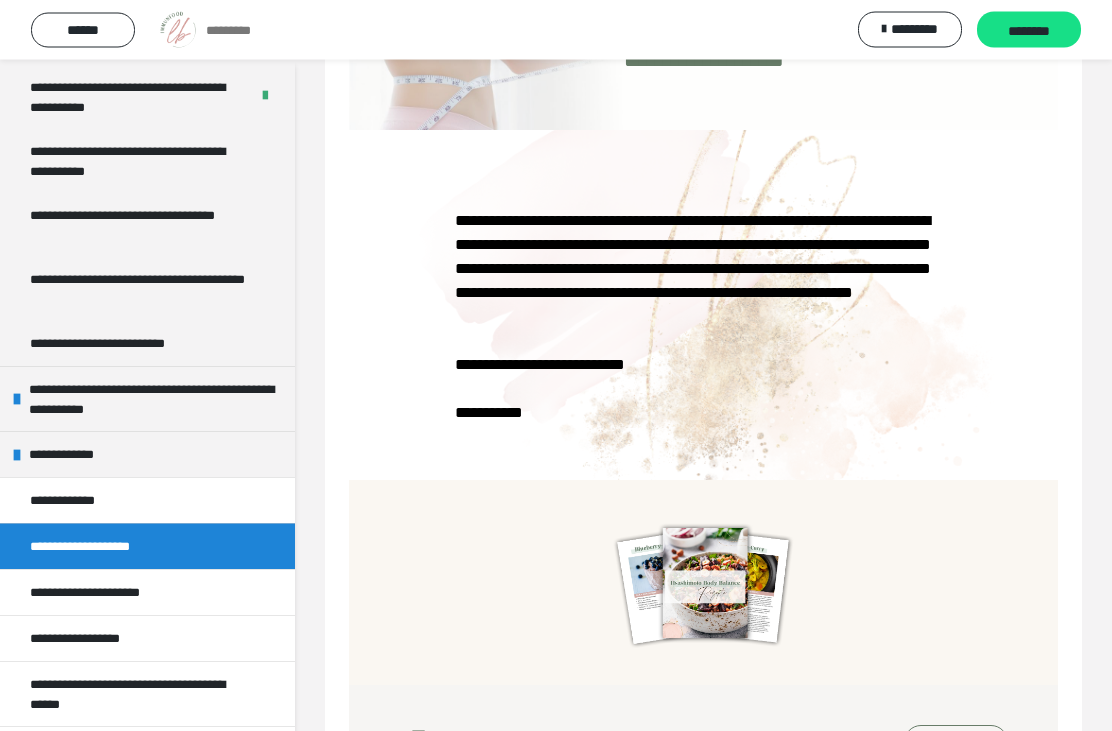 scroll, scrollTop: 276, scrollLeft: 0, axis: vertical 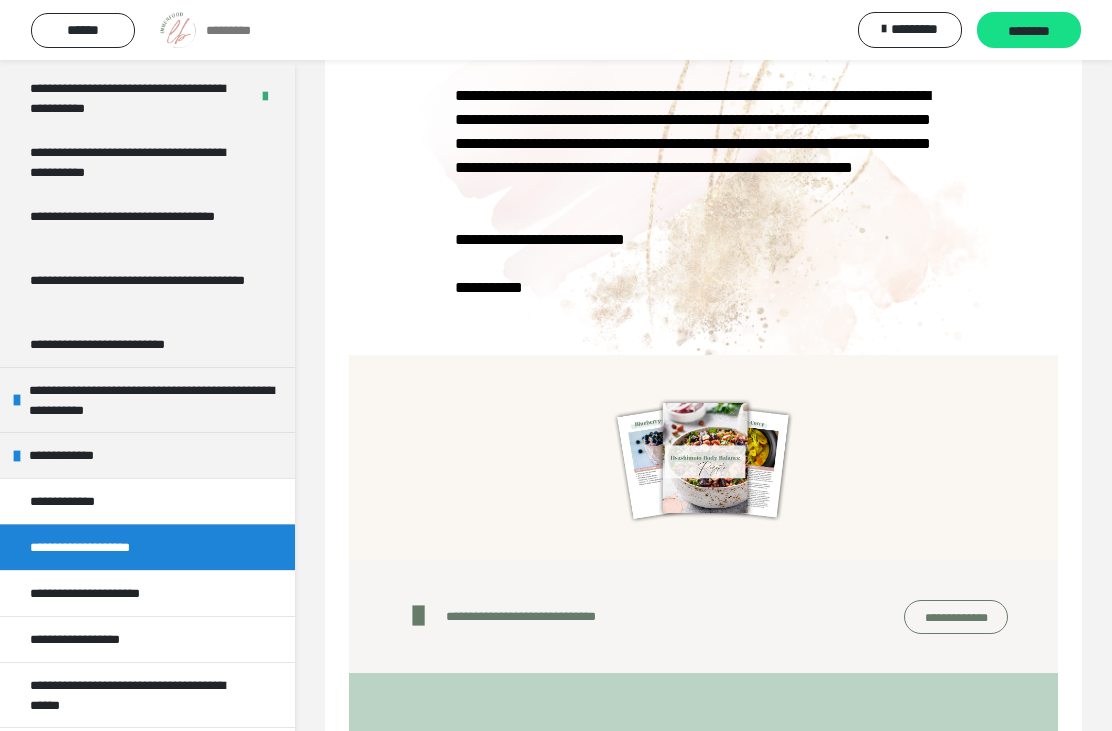 click on "**********" at bounding box center (703, 616) 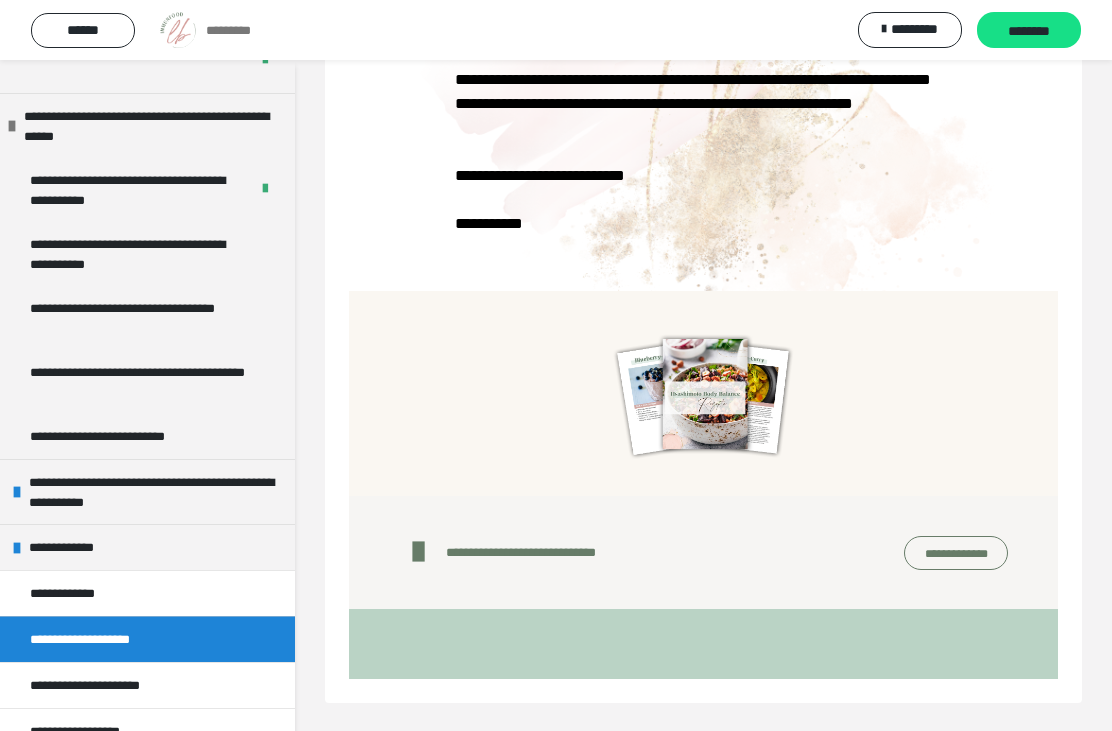 scroll, scrollTop: 508, scrollLeft: 0, axis: vertical 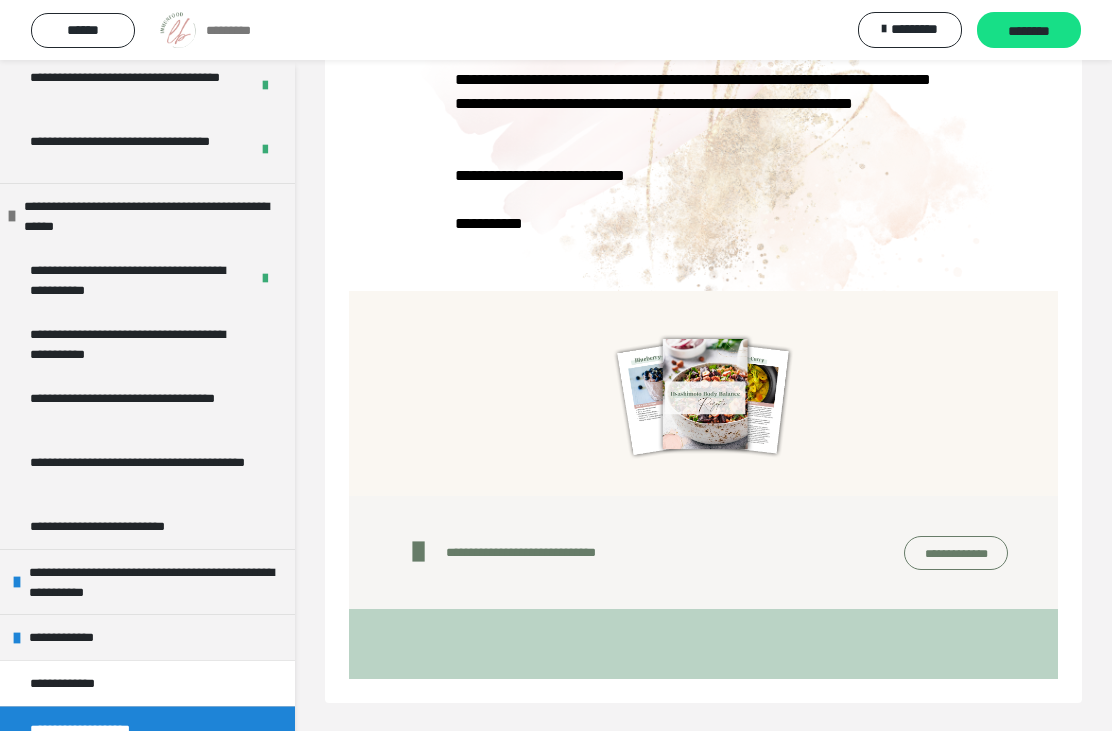 click on "**********" at bounding box center (131, 280) 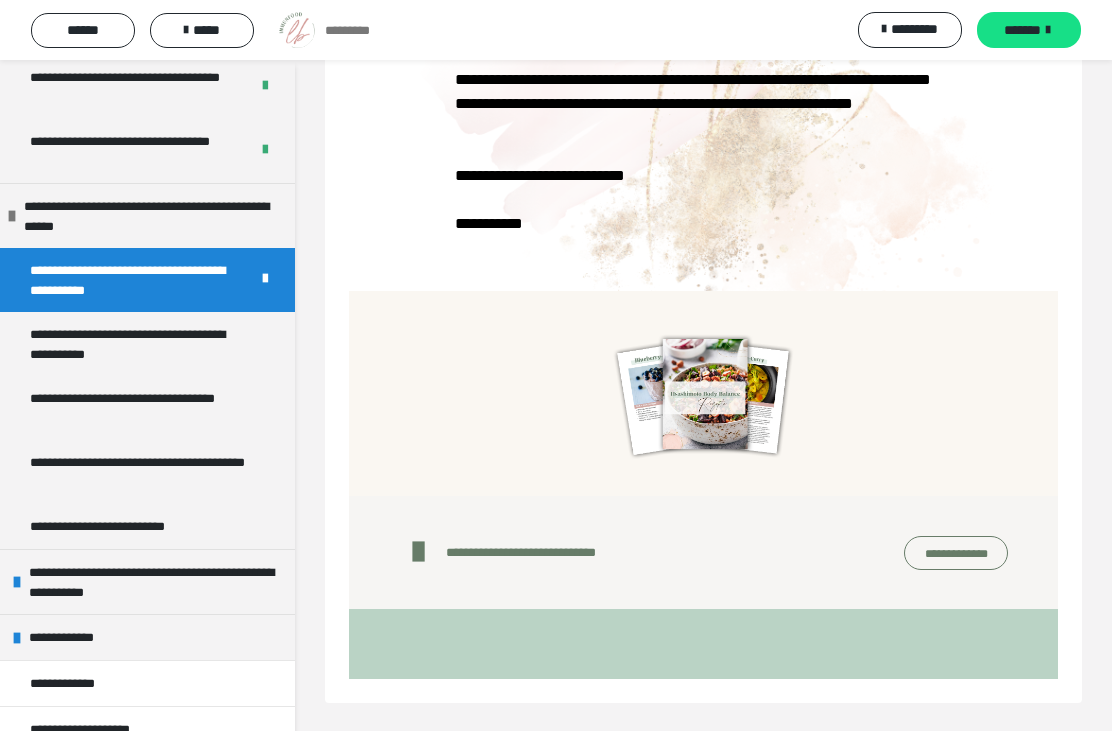 scroll, scrollTop: 124, scrollLeft: 0, axis: vertical 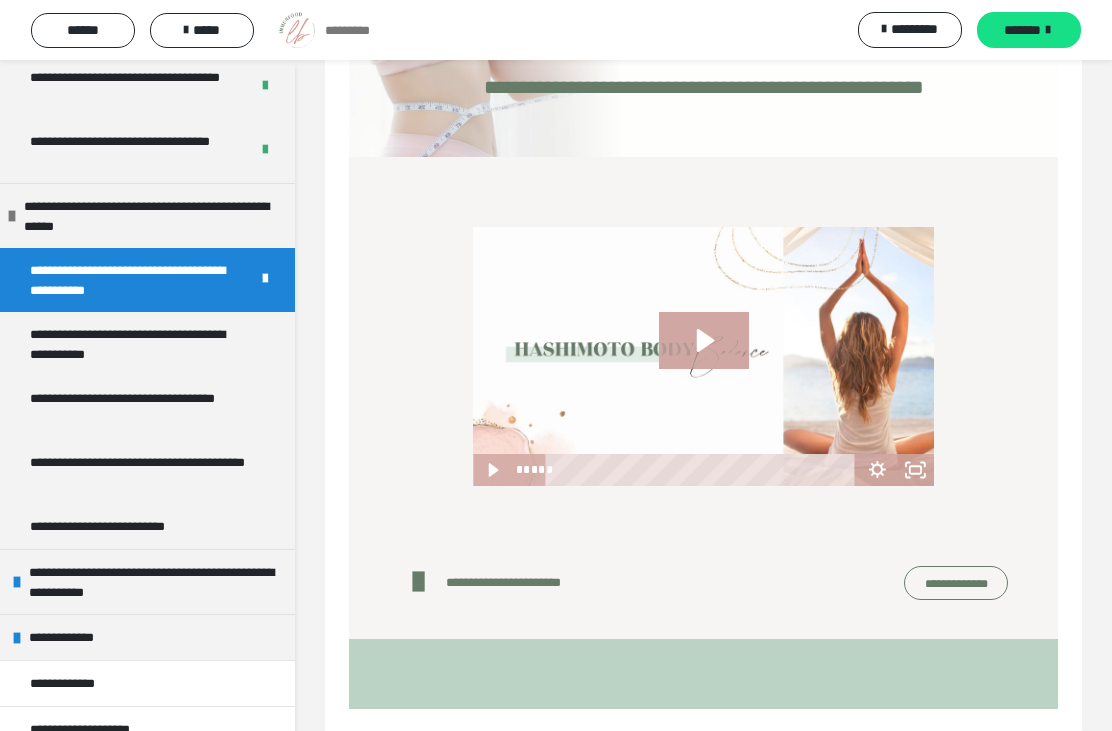 click on "**********" at bounding box center [509, 582] 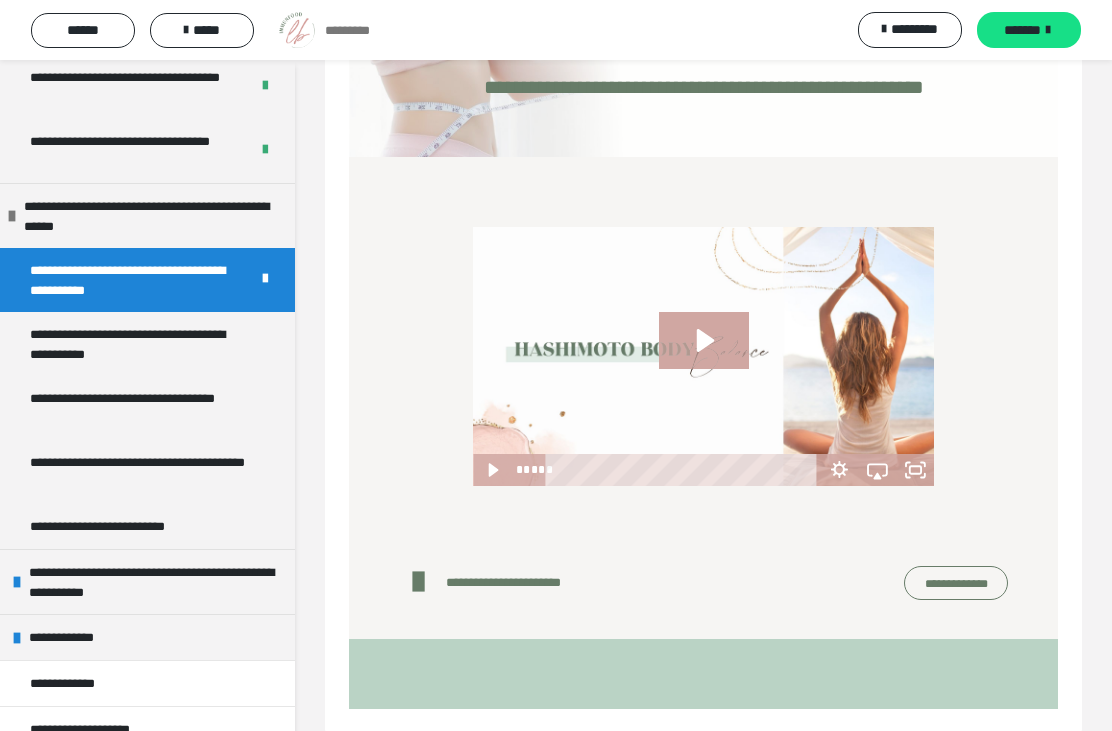 click on "**********" at bounding box center (139, 344) 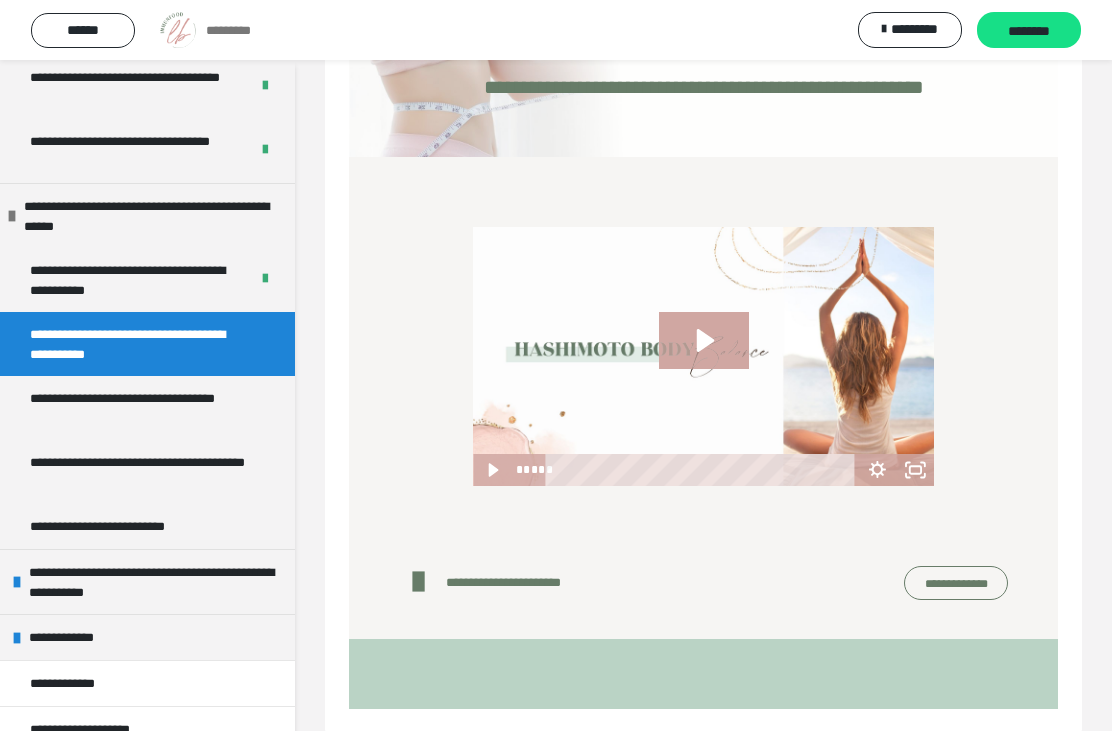 click 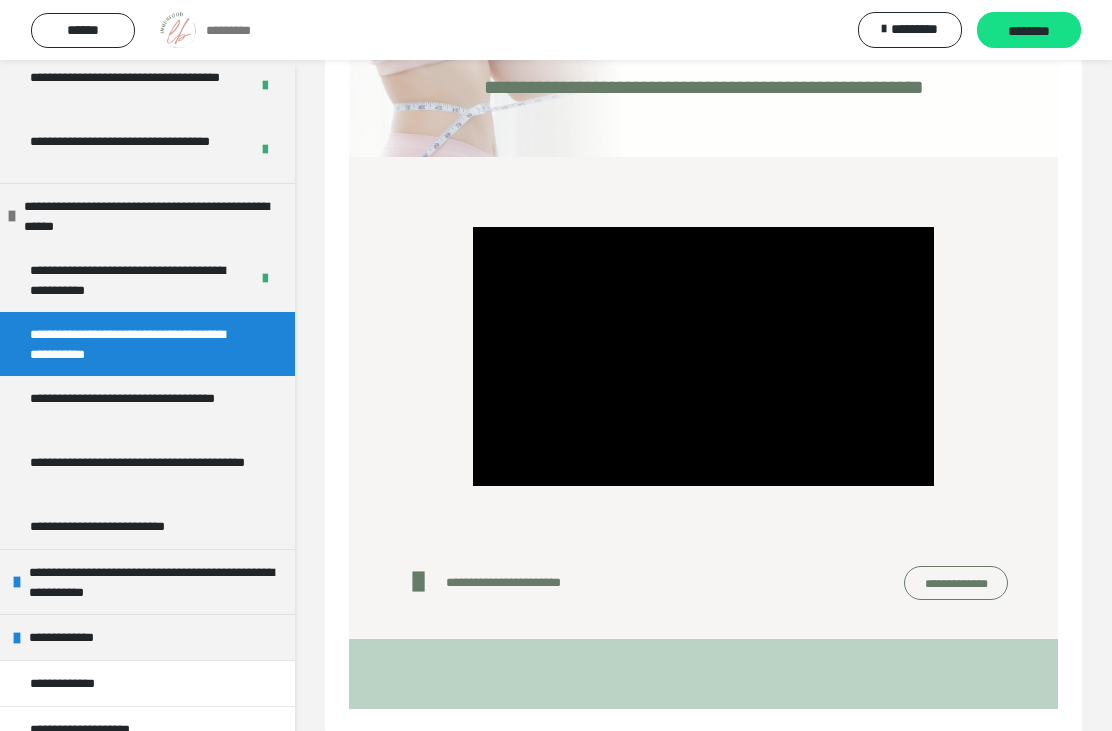 click at bounding box center (703, 356) 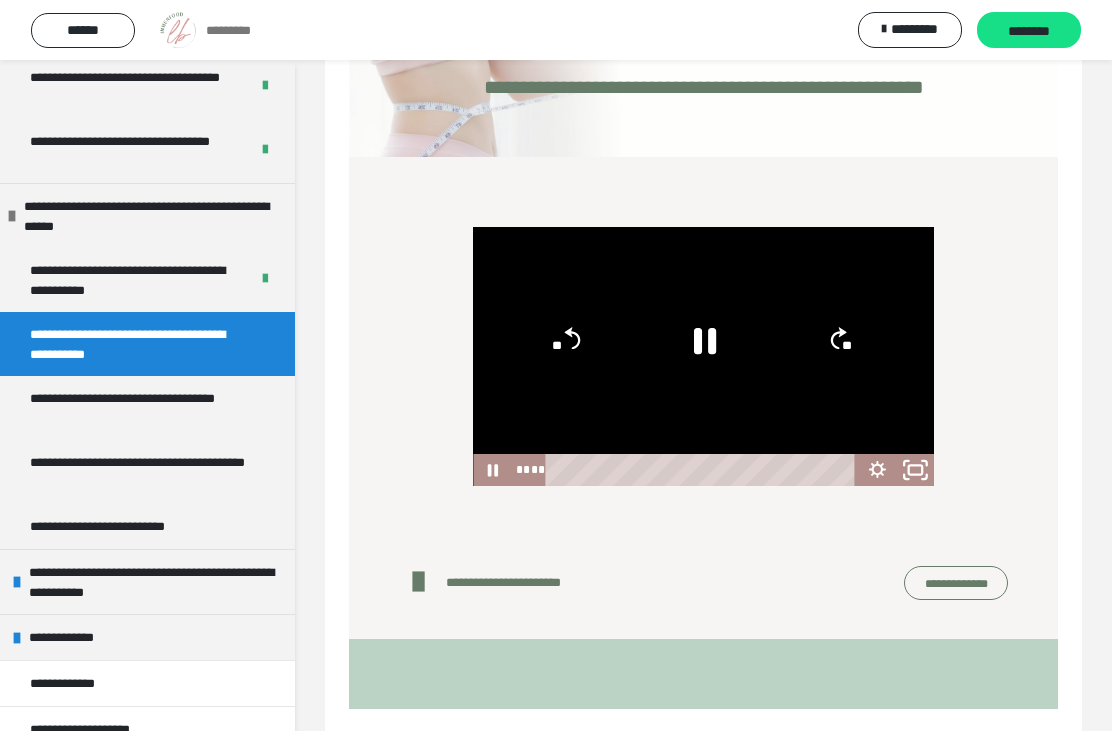 click 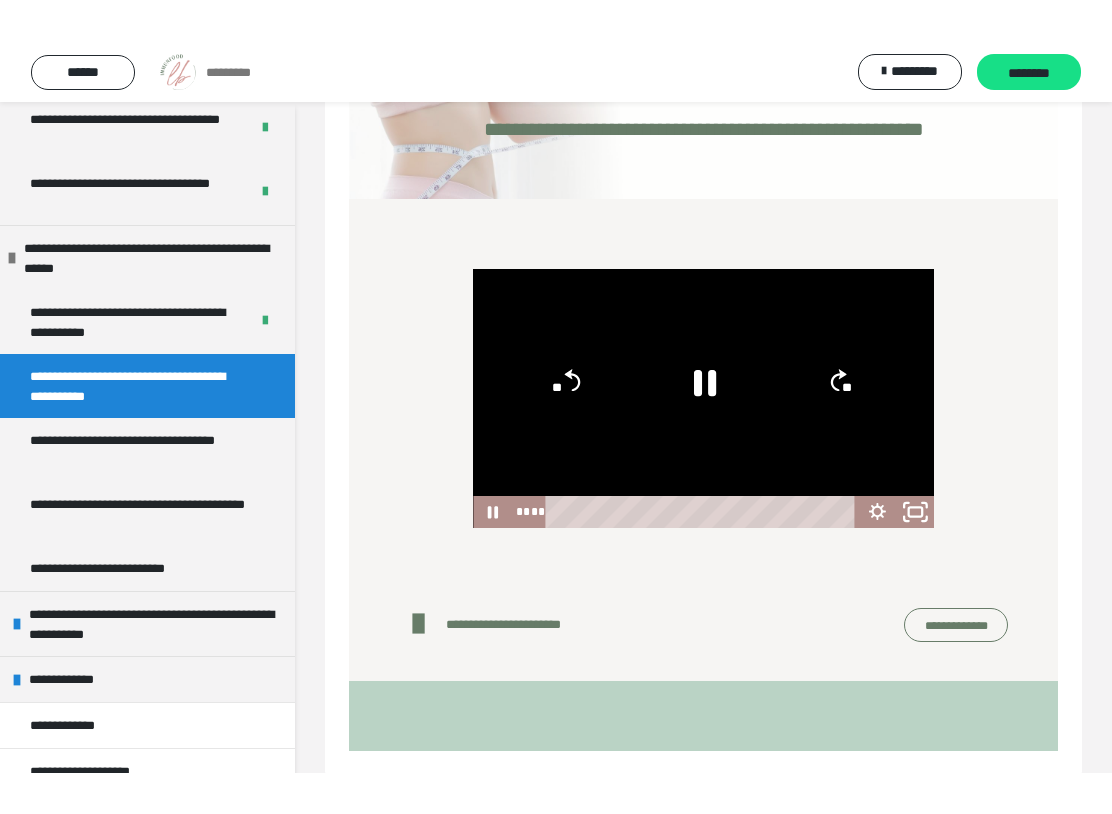 scroll, scrollTop: 0, scrollLeft: 0, axis: both 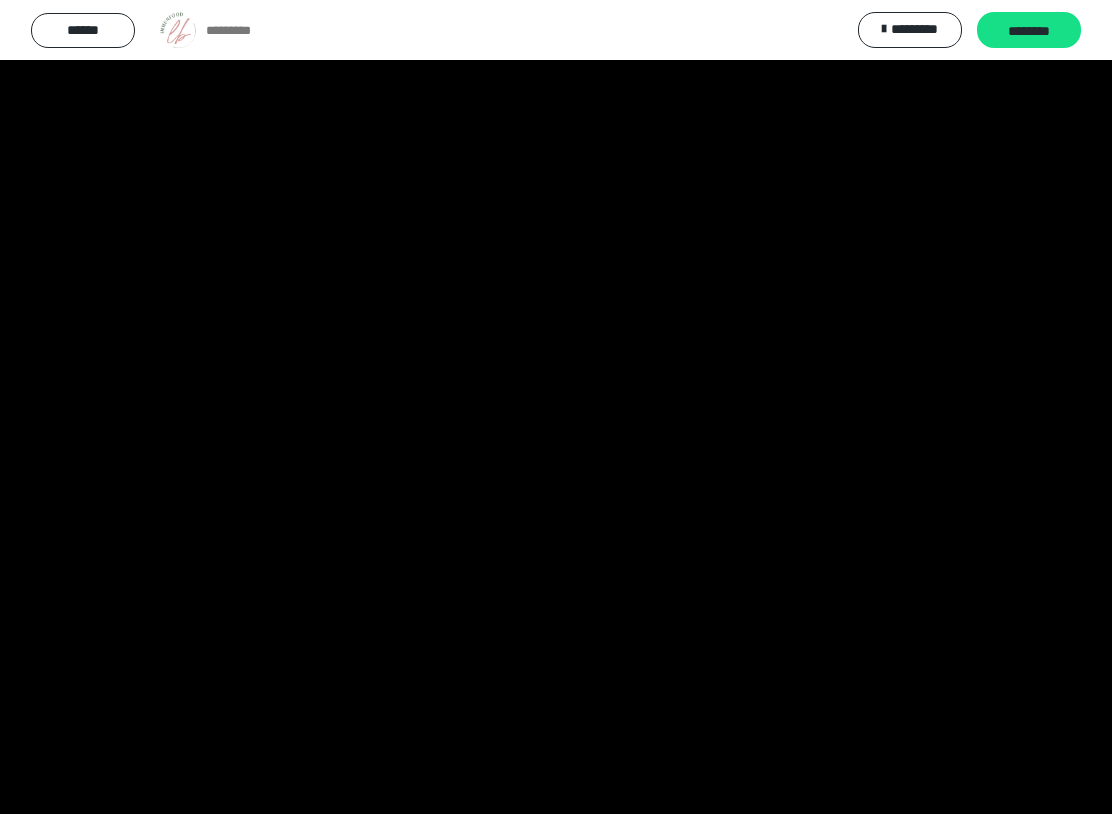 click at bounding box center (556, 407) 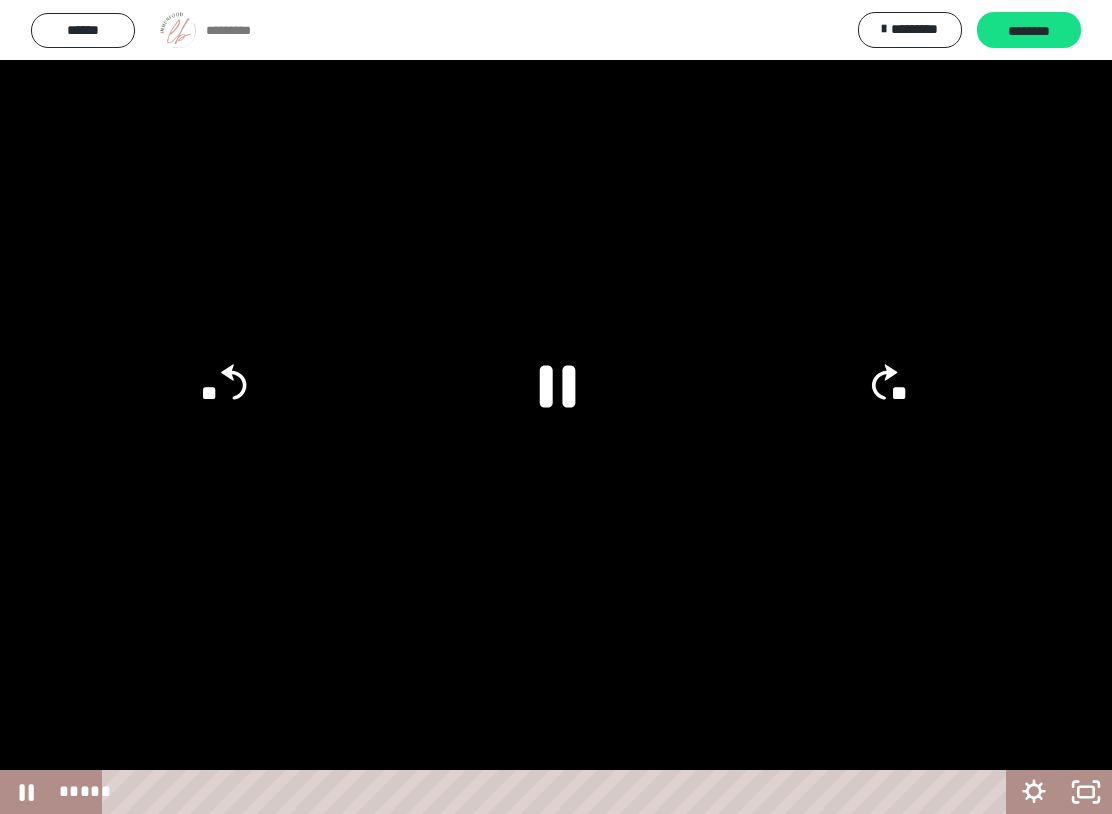 click on "**" 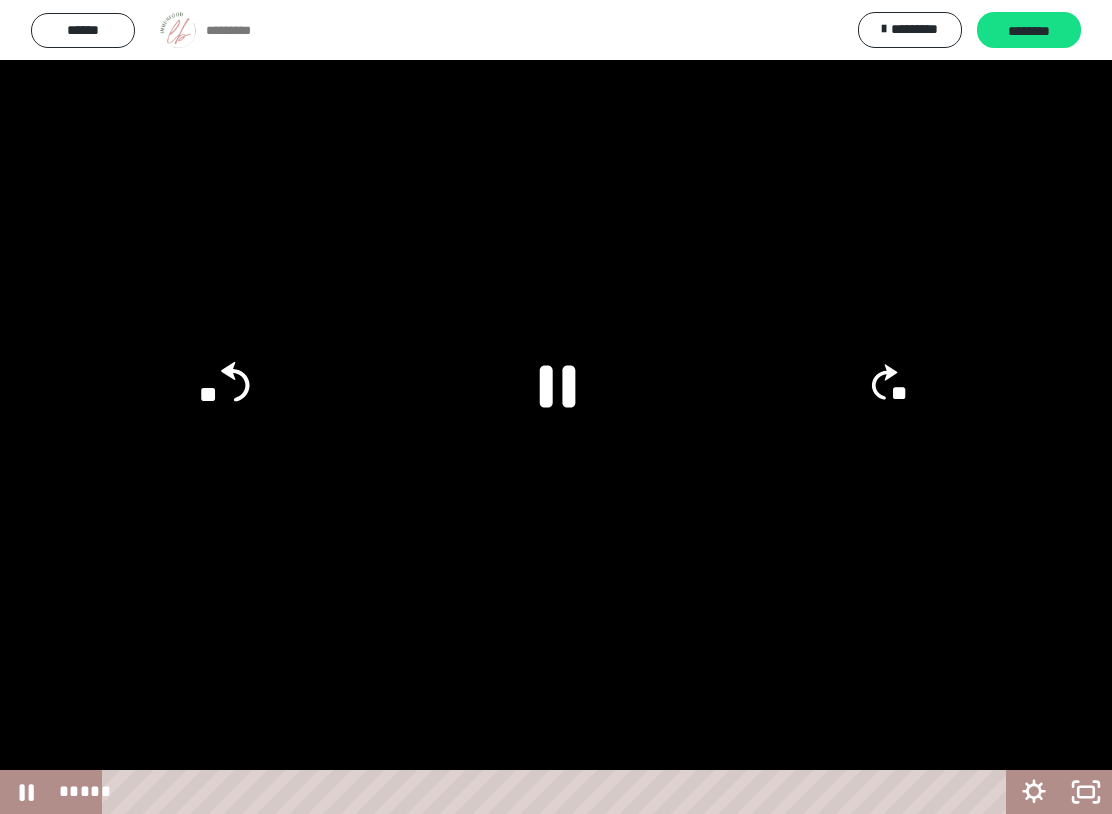 click on "**" 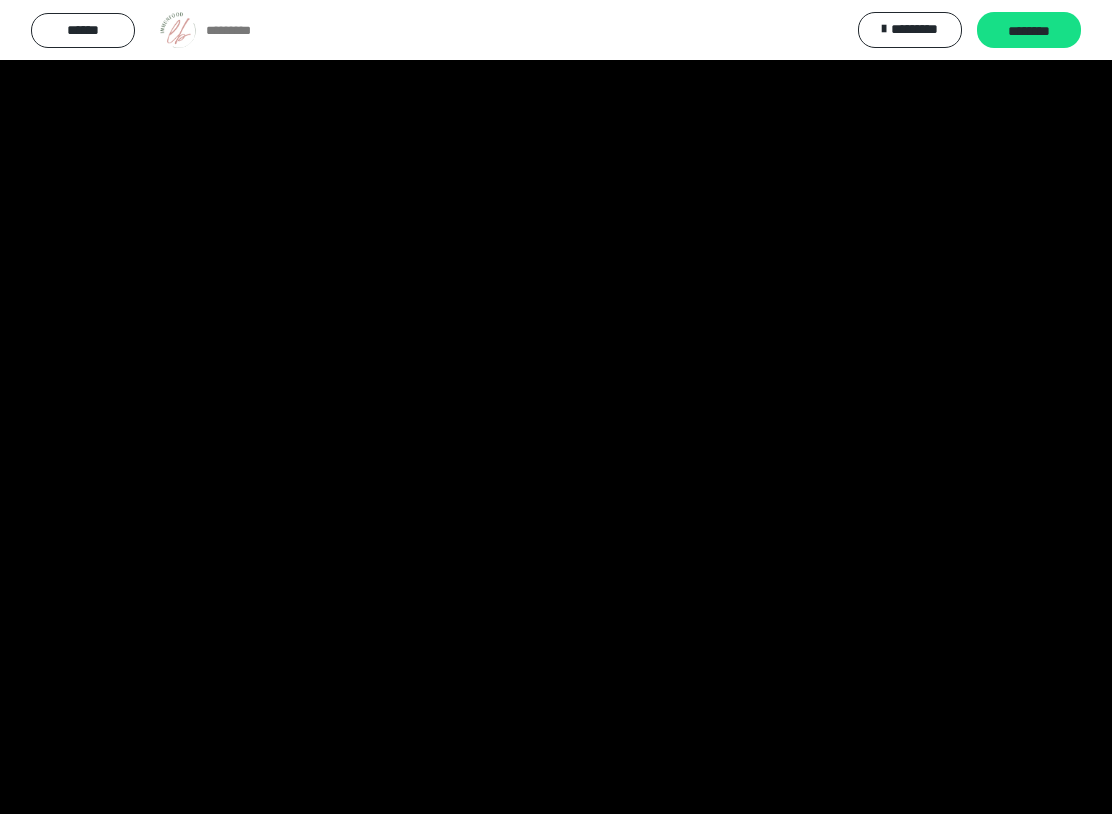 click at bounding box center (556, 407) 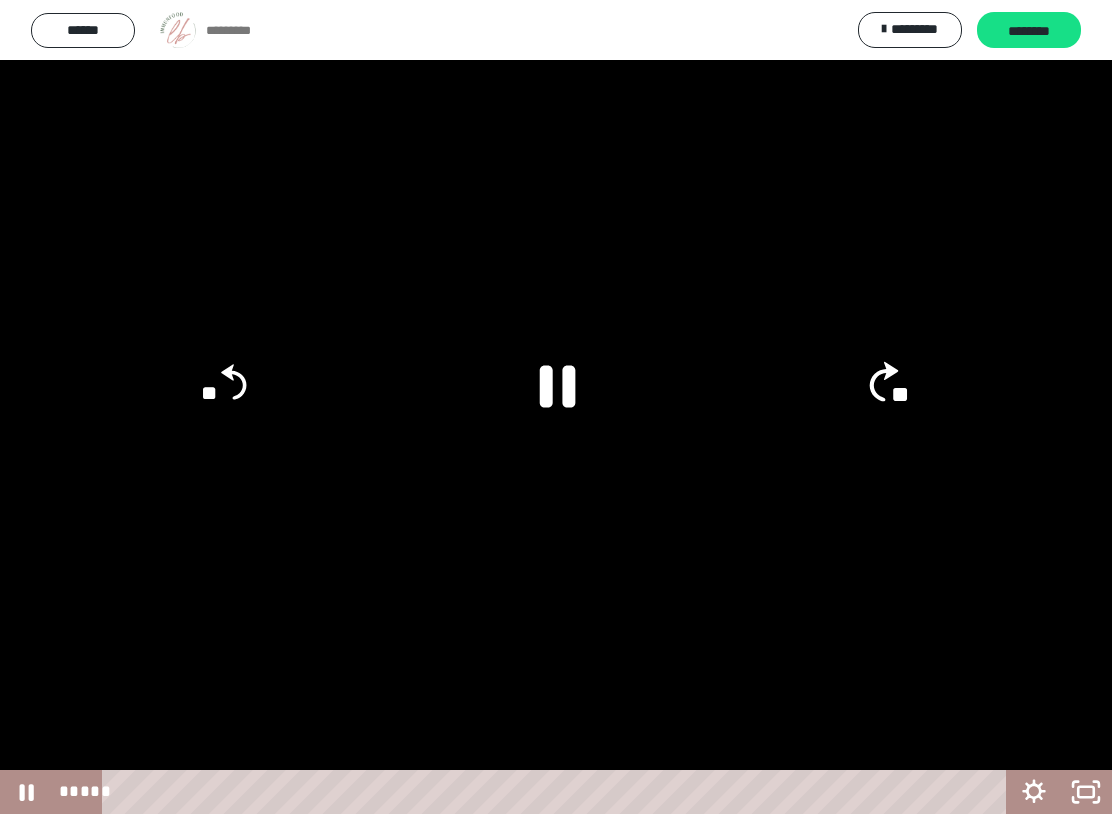 click on "**" 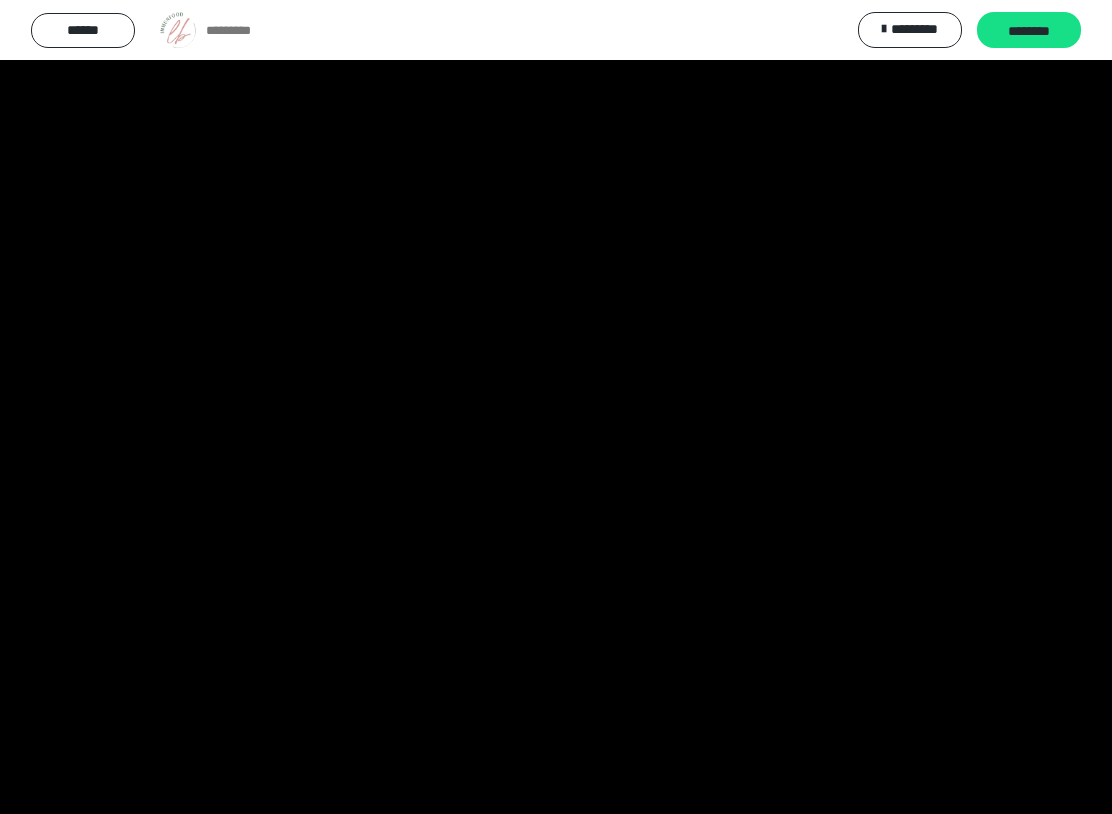 click at bounding box center [556, 407] 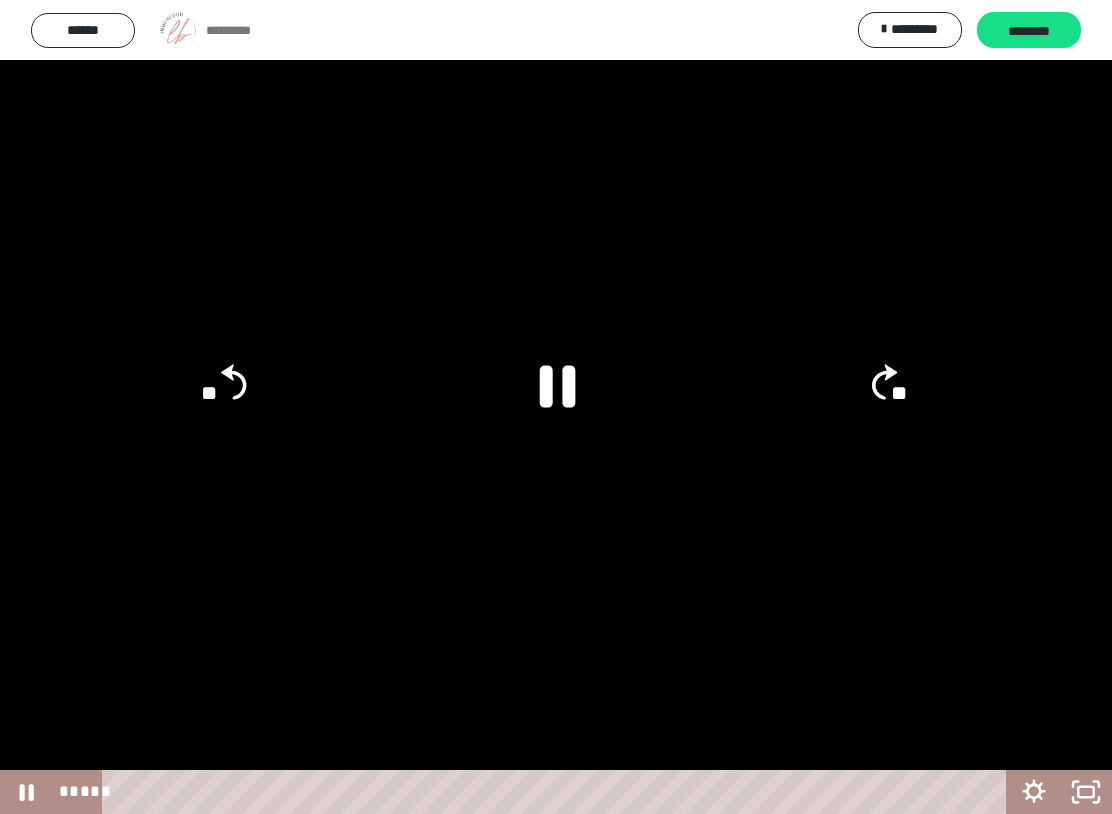 click on "**" 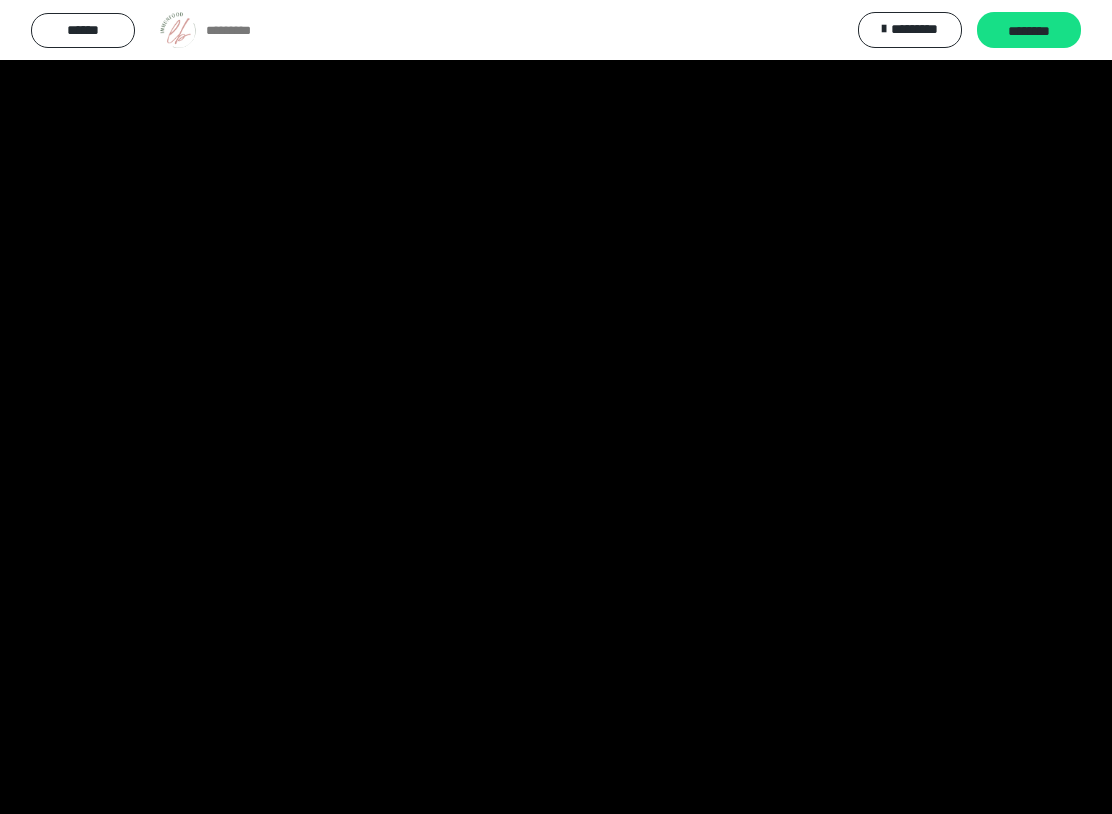 click at bounding box center [556, 407] 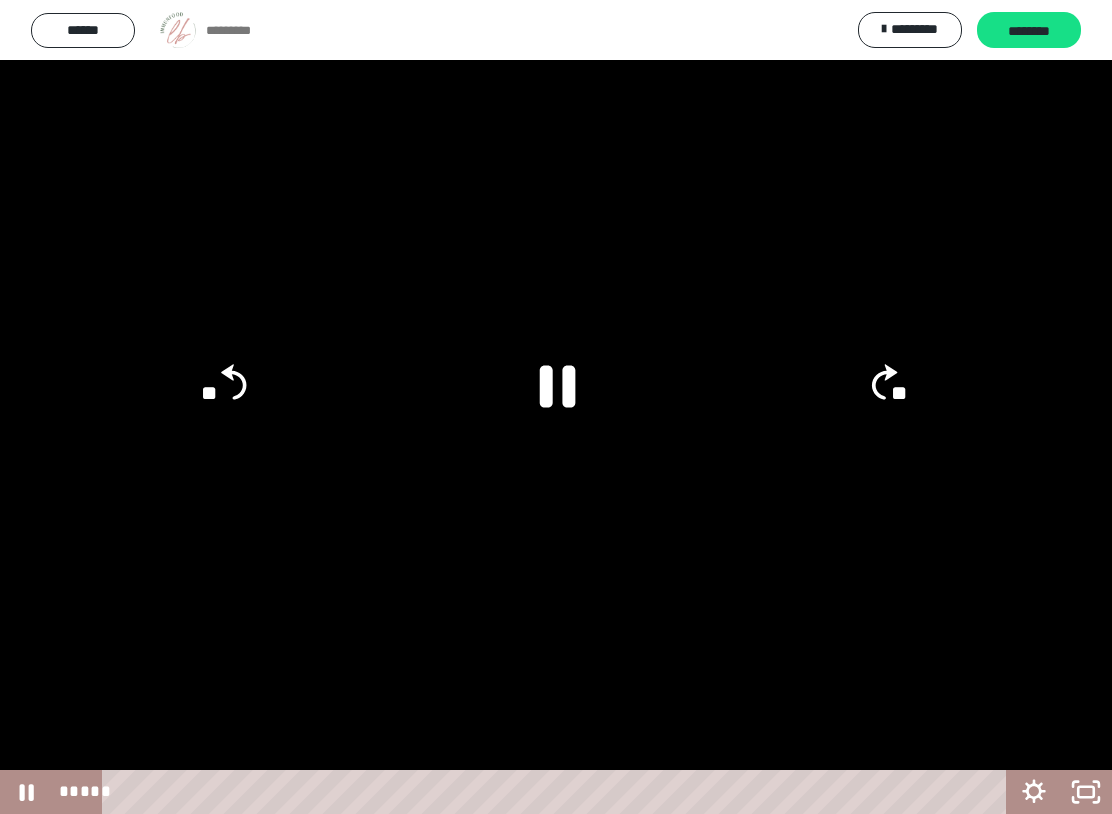 click on "**" 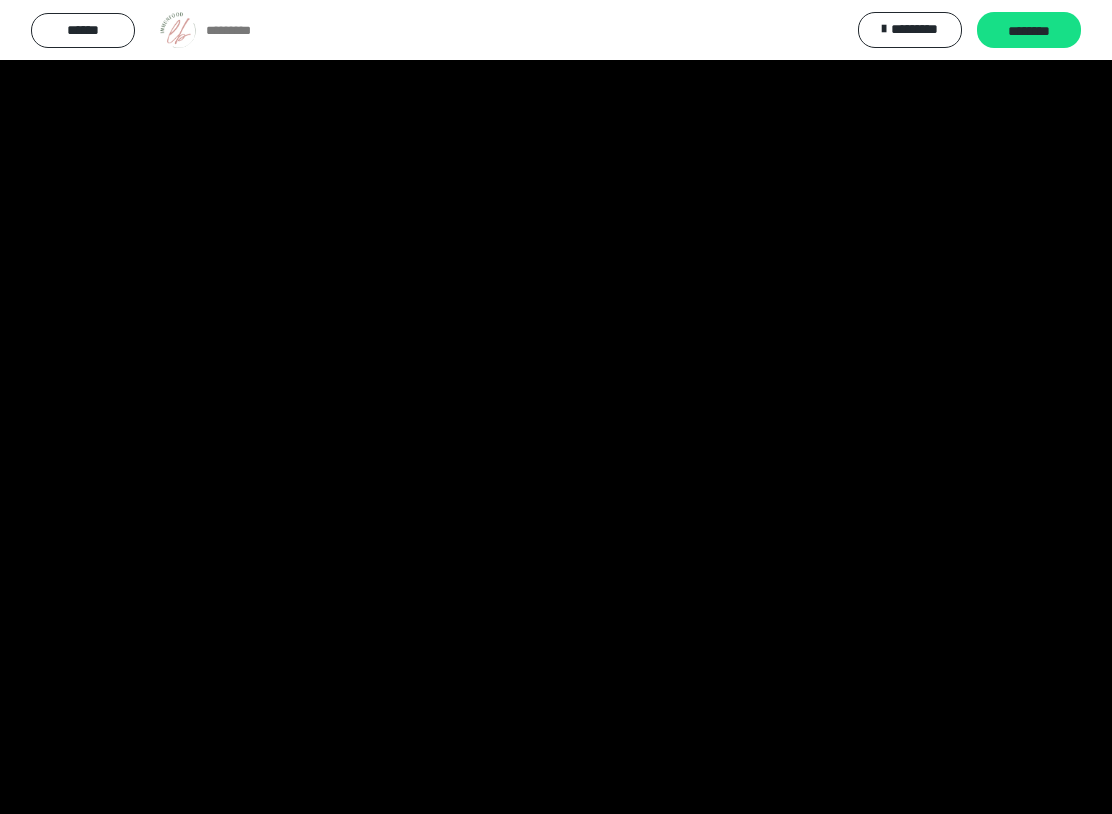 click at bounding box center [556, 407] 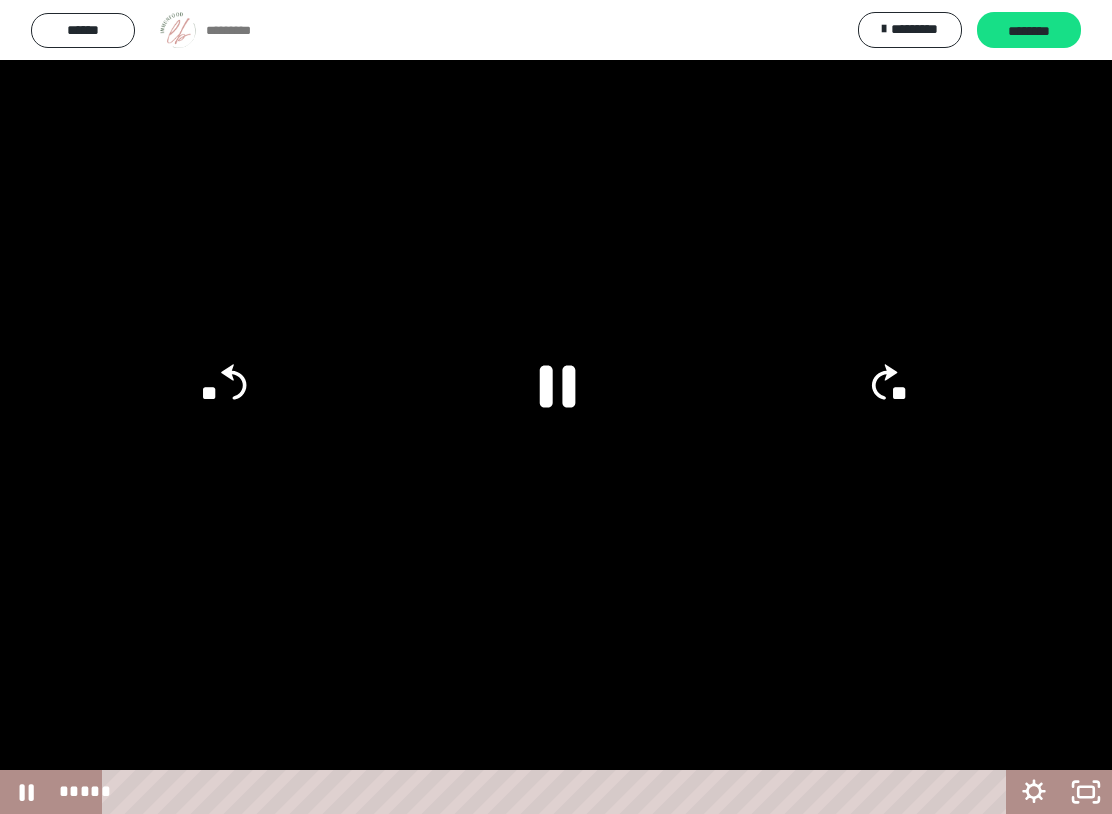 click on "**" 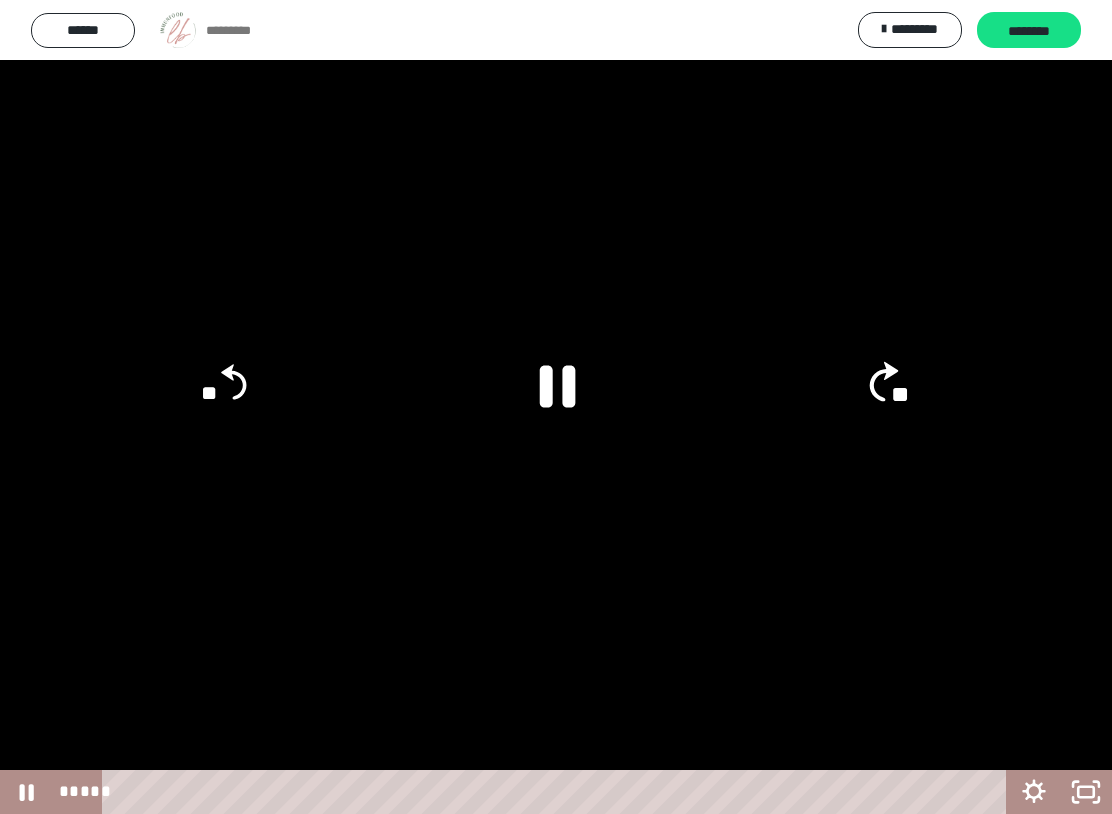 click on "**" 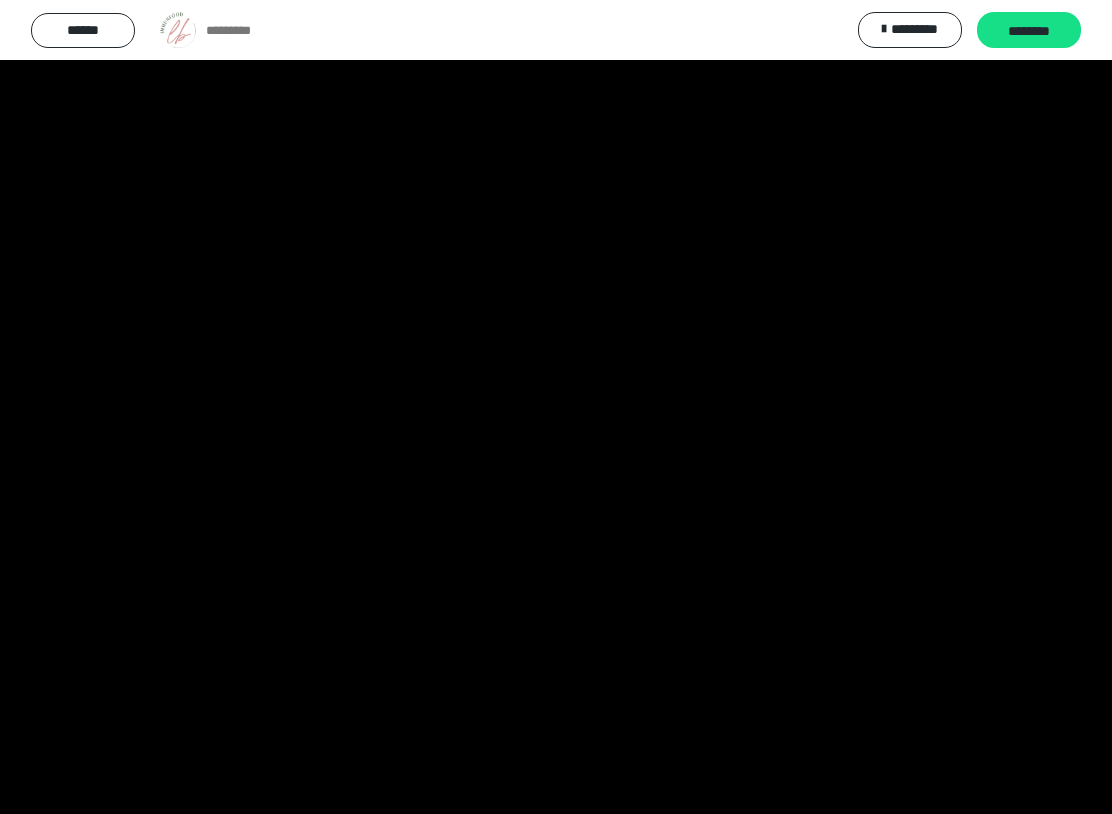 click at bounding box center [556, 407] 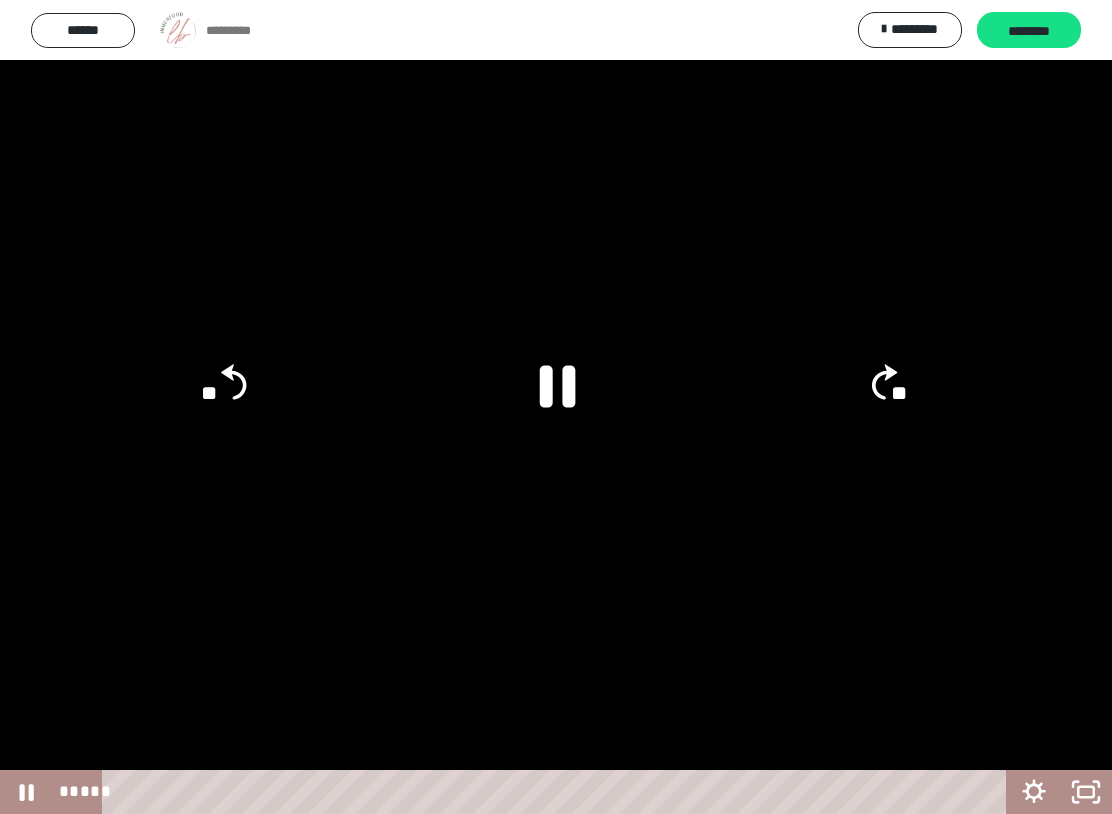 click on "**" 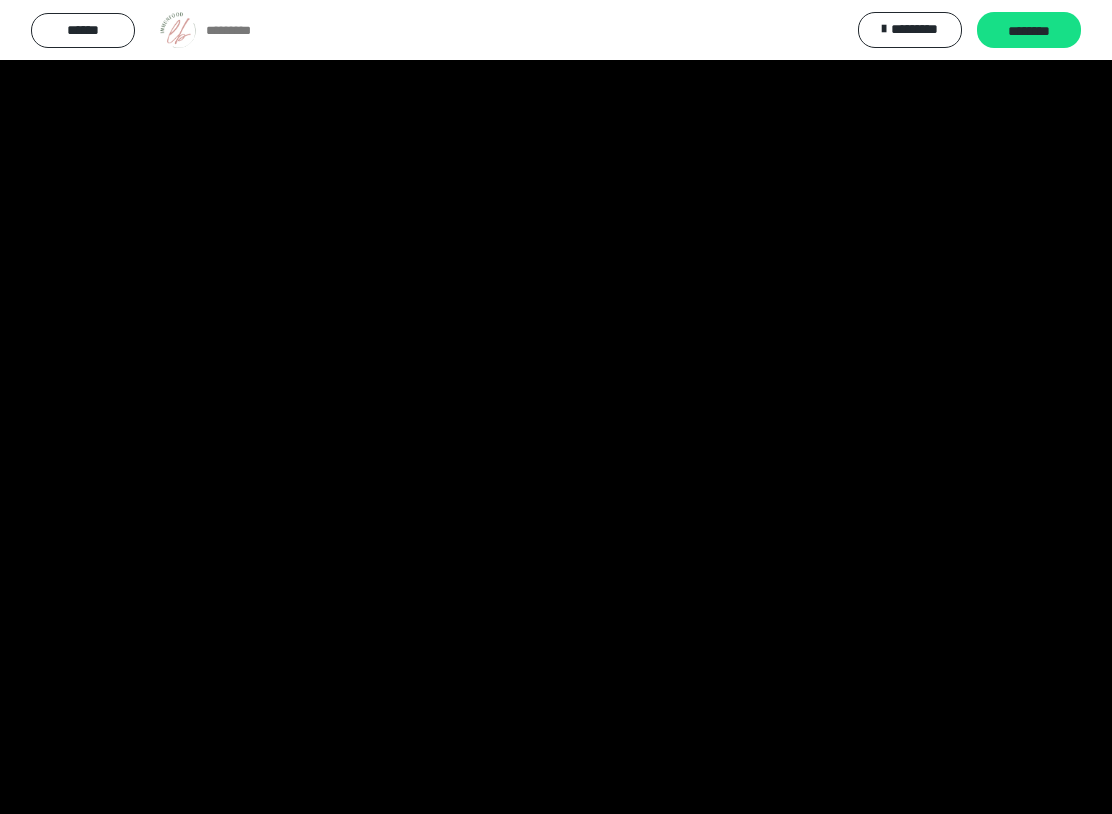 click at bounding box center (556, 407) 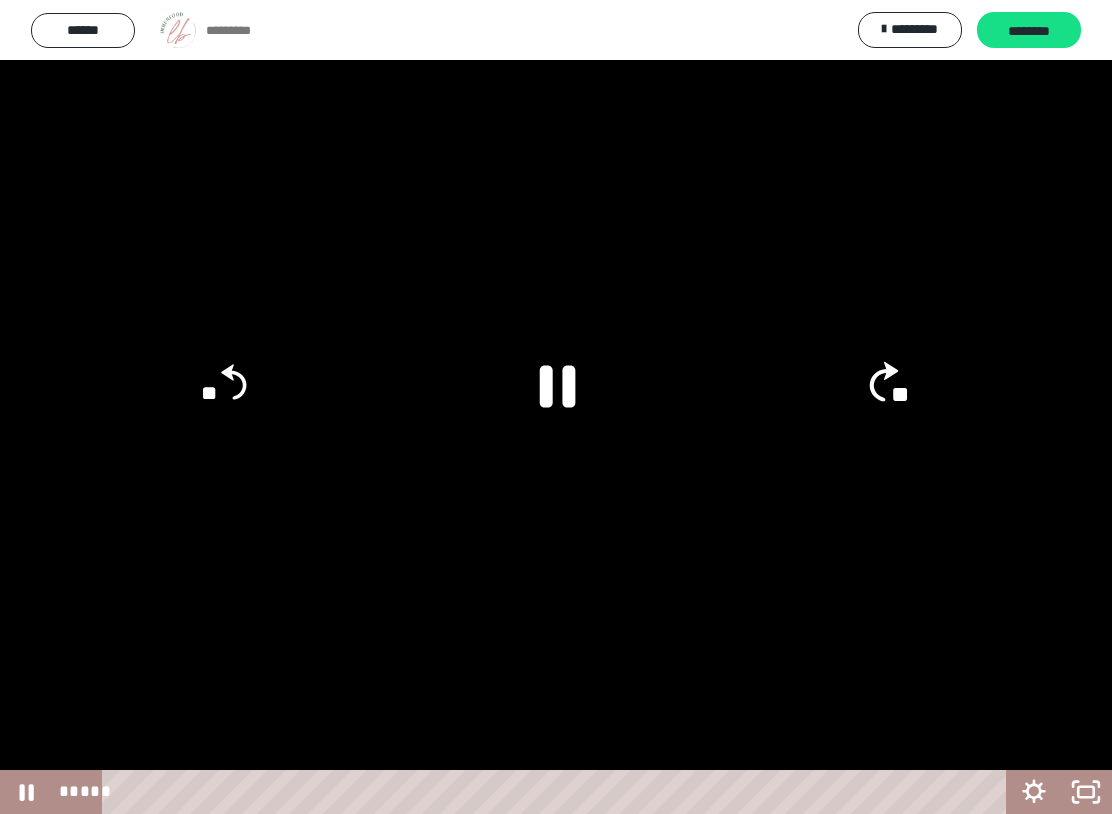 click on "**" 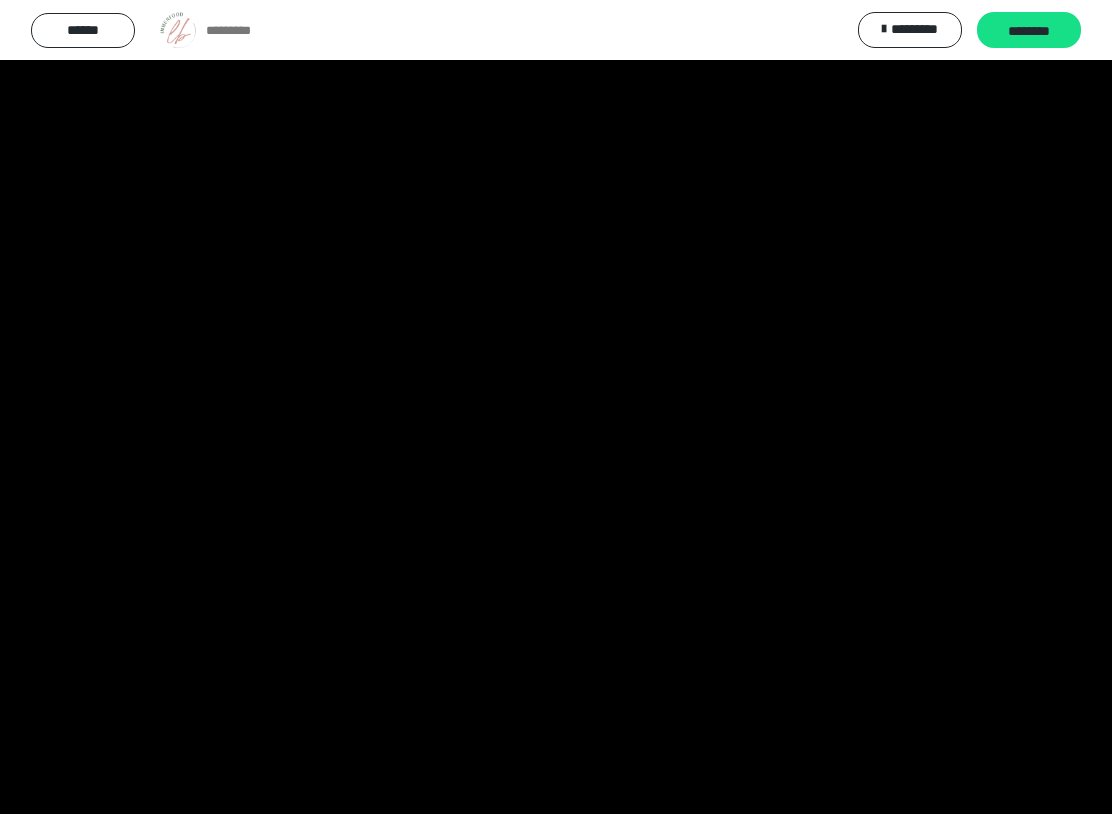 click at bounding box center [556, 407] 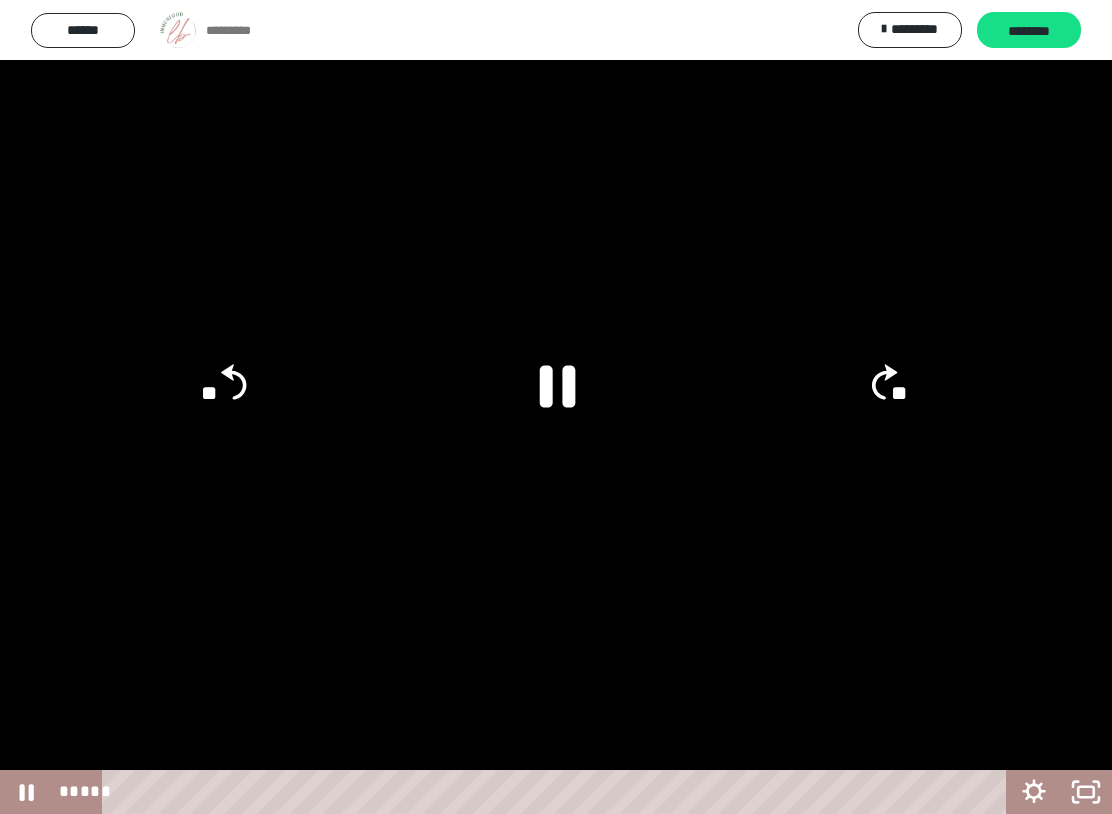 click 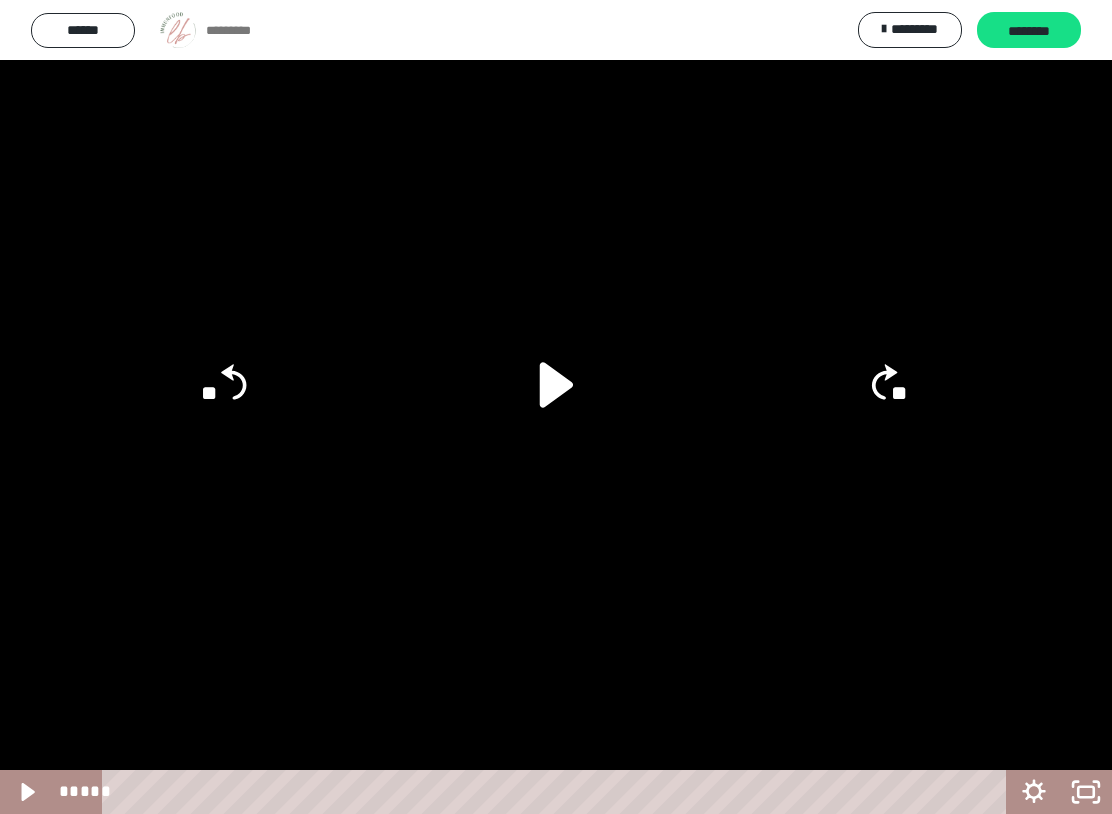 click 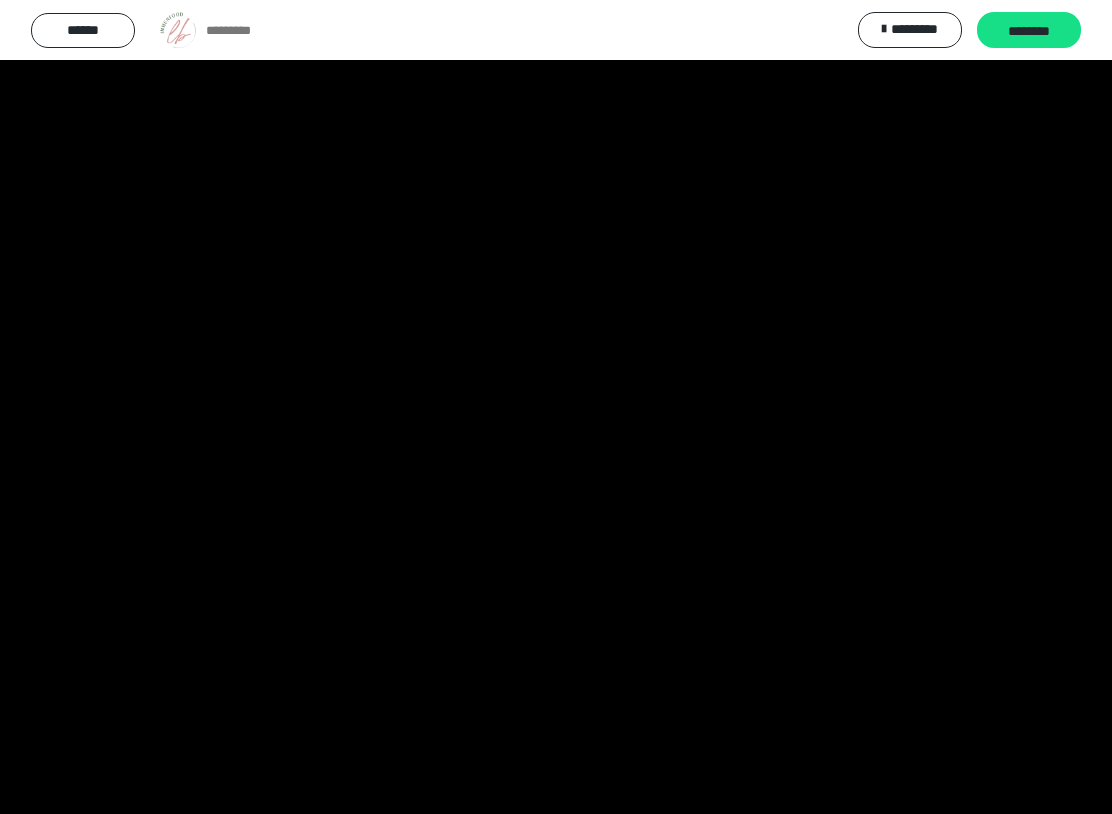 click at bounding box center [556, 407] 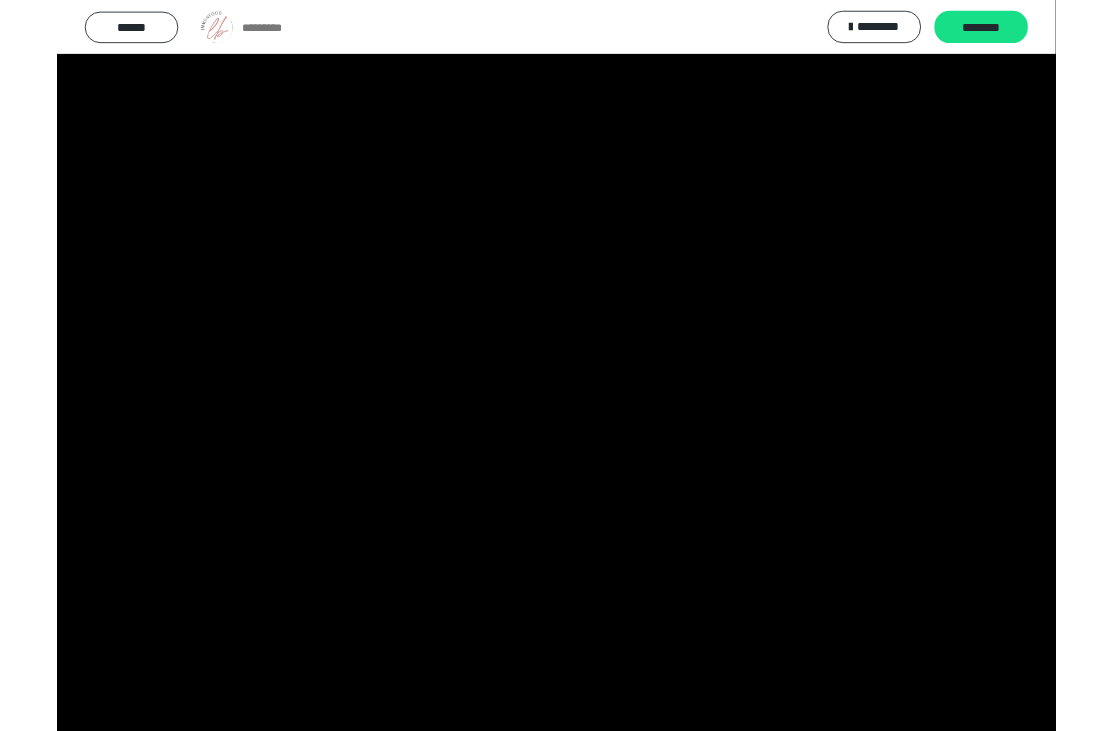 scroll, scrollTop: 72, scrollLeft: 0, axis: vertical 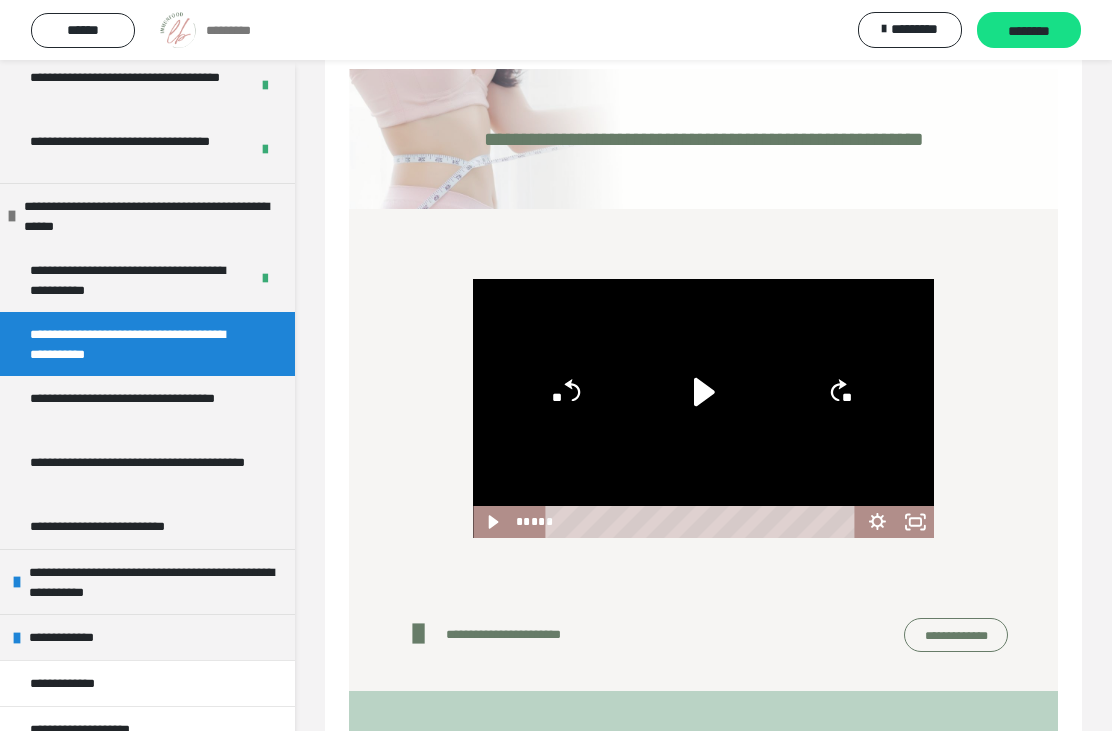 click on "****** ********* ********* ********" at bounding box center (556, 30) 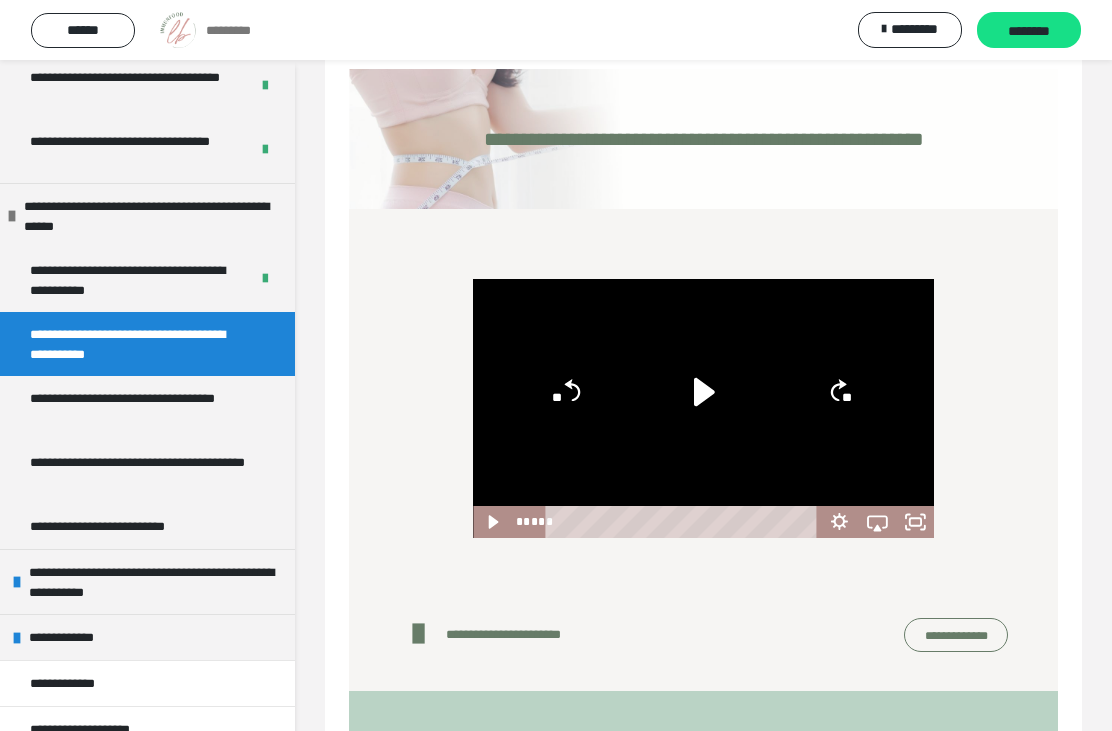 click on "**********" at bounding box center (956, 635) 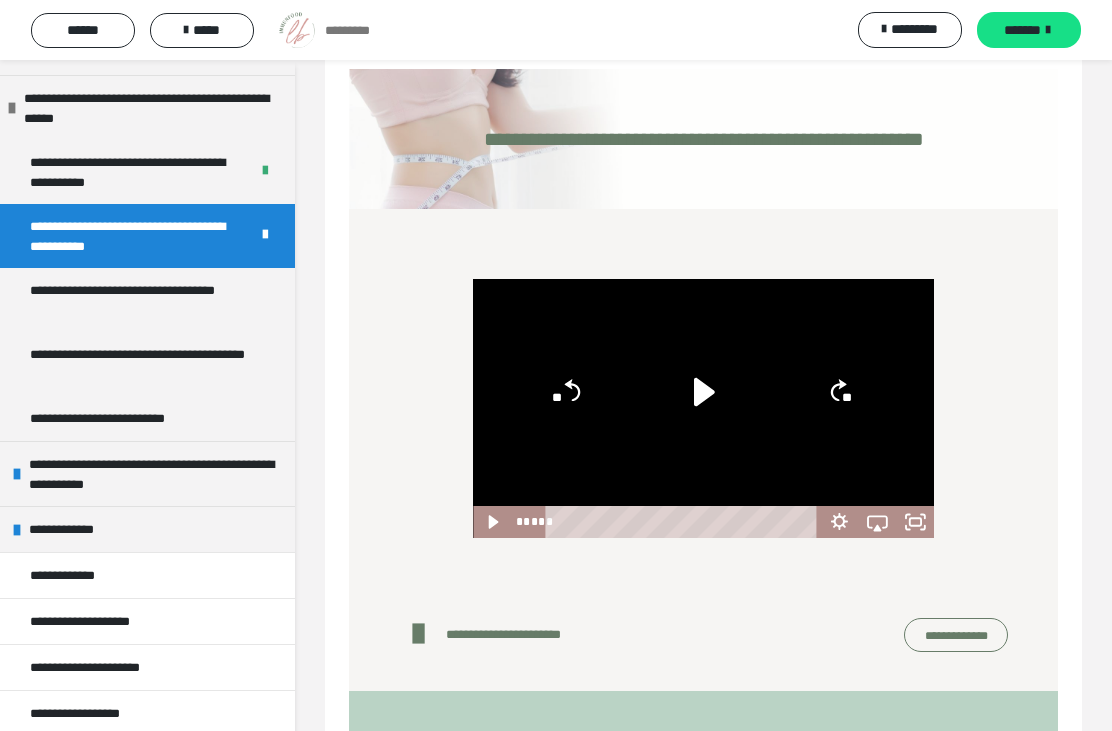 scroll, scrollTop: 616, scrollLeft: 0, axis: vertical 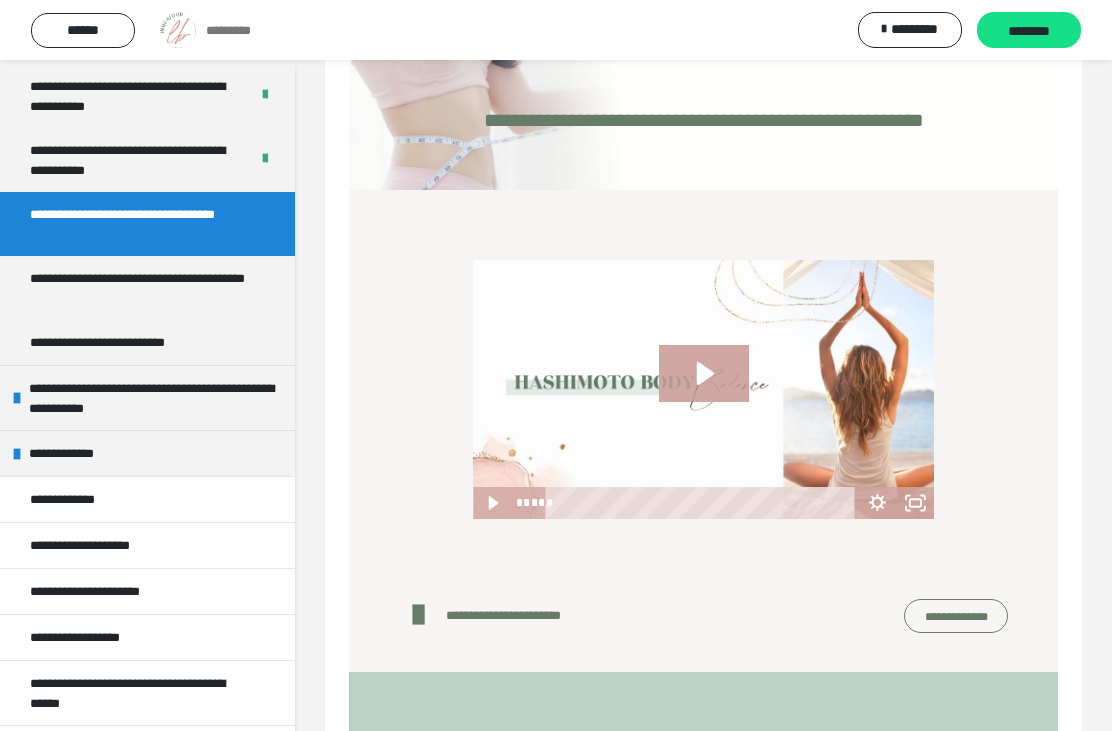 click on "**********" at bounding box center (509, 615) 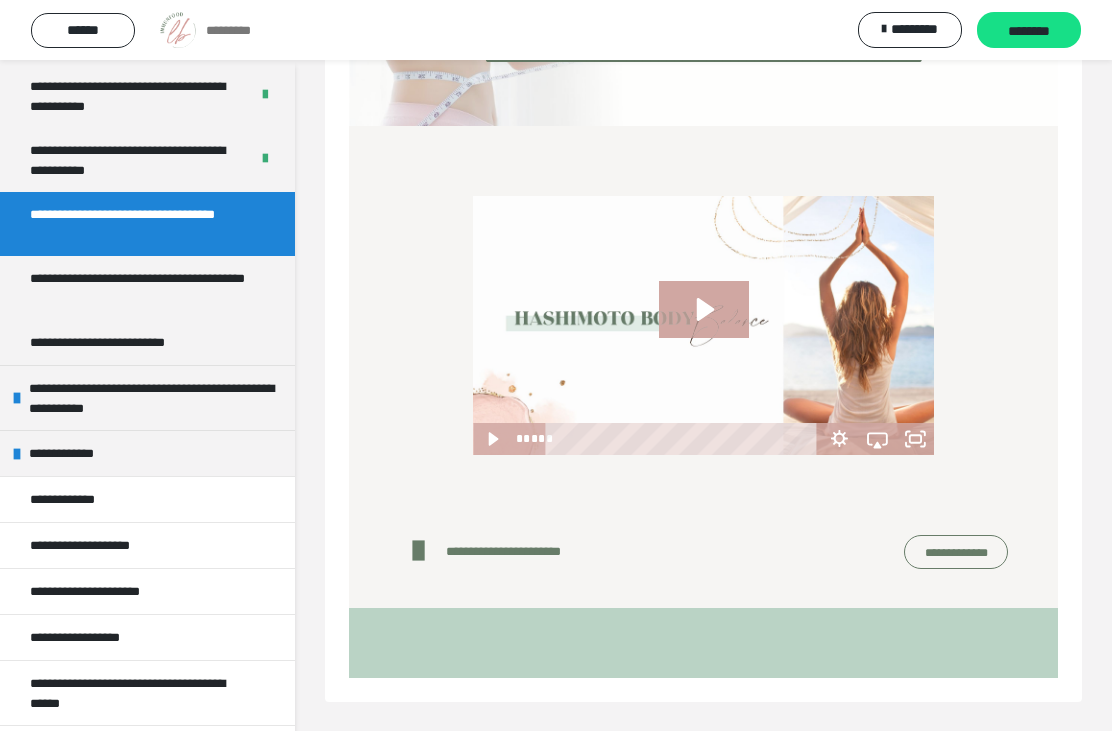 click on "**********" at bounding box center (147, 545) 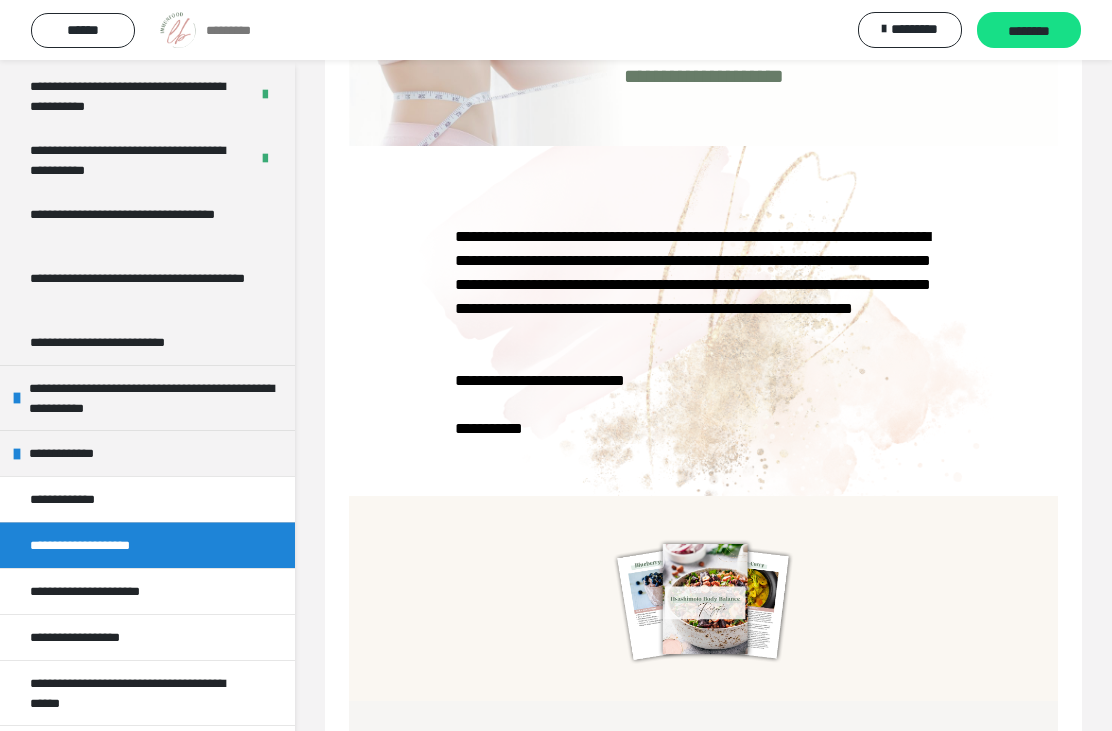 scroll, scrollTop: 276, scrollLeft: 0, axis: vertical 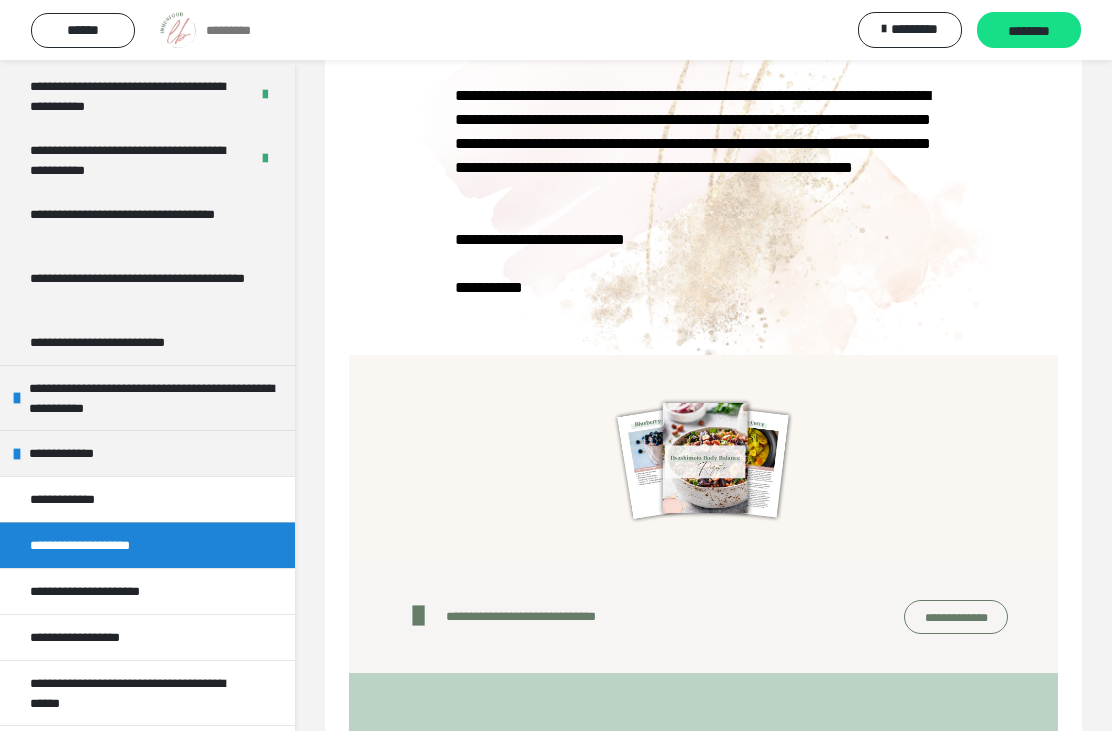 click on "**********" at bounding box center (956, 617) 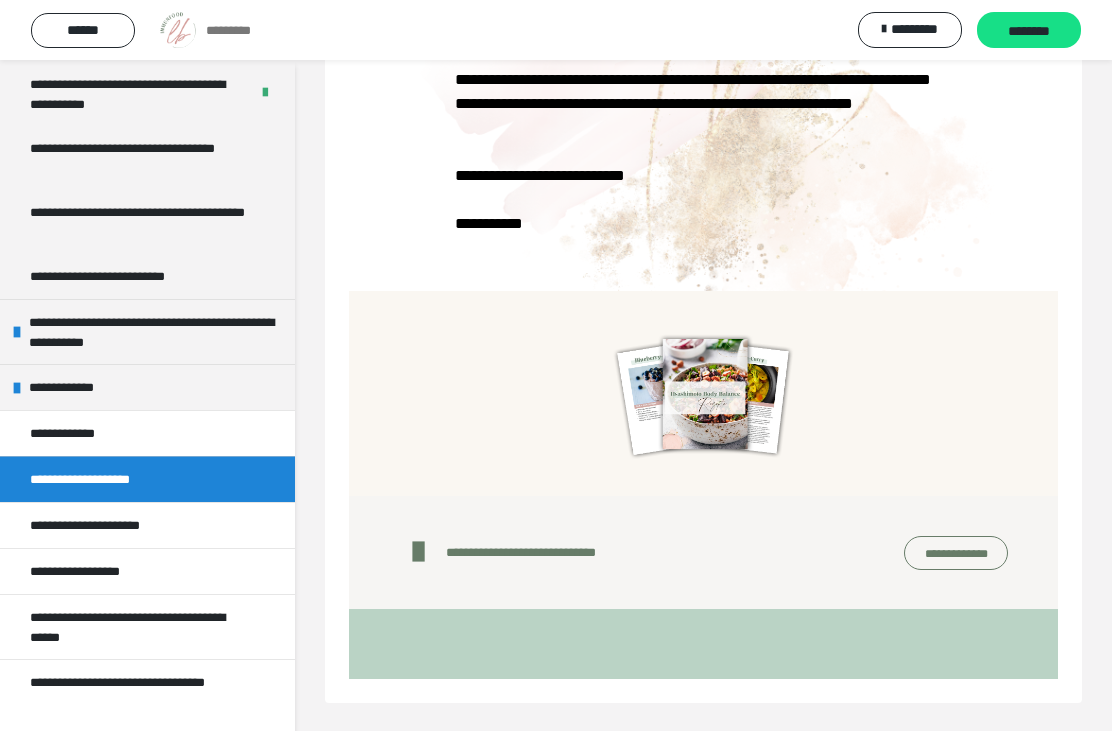 scroll, scrollTop: 756, scrollLeft: 0, axis: vertical 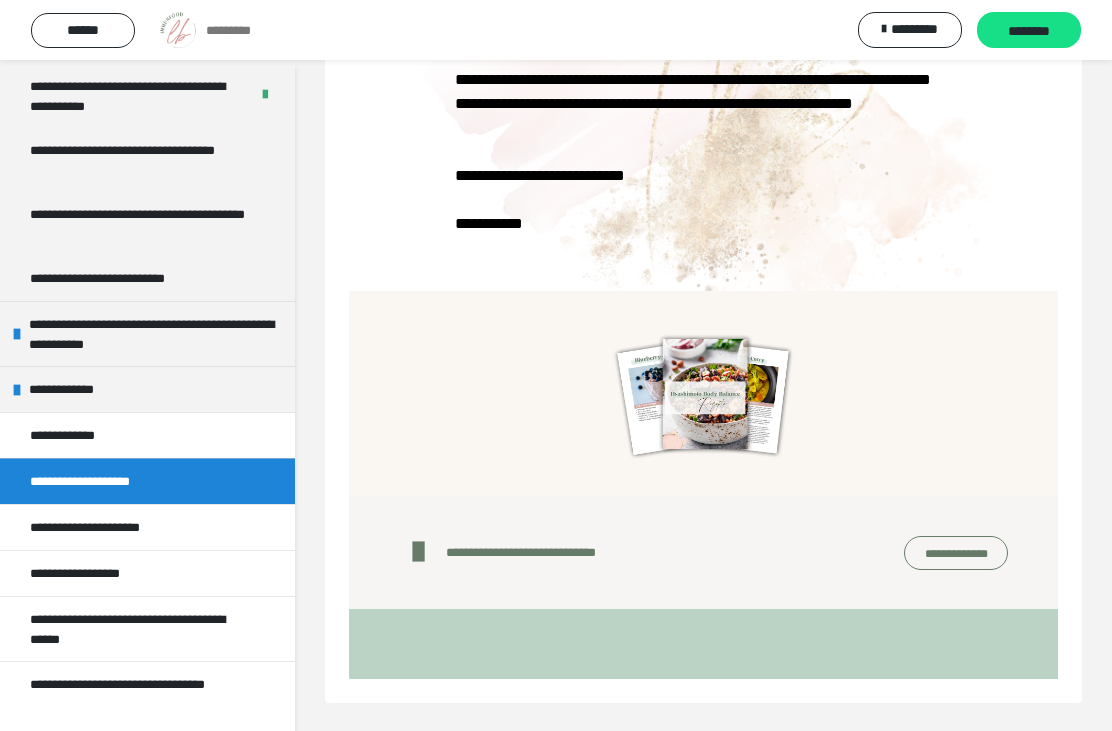 click on "**********" at bounding box center [139, 224] 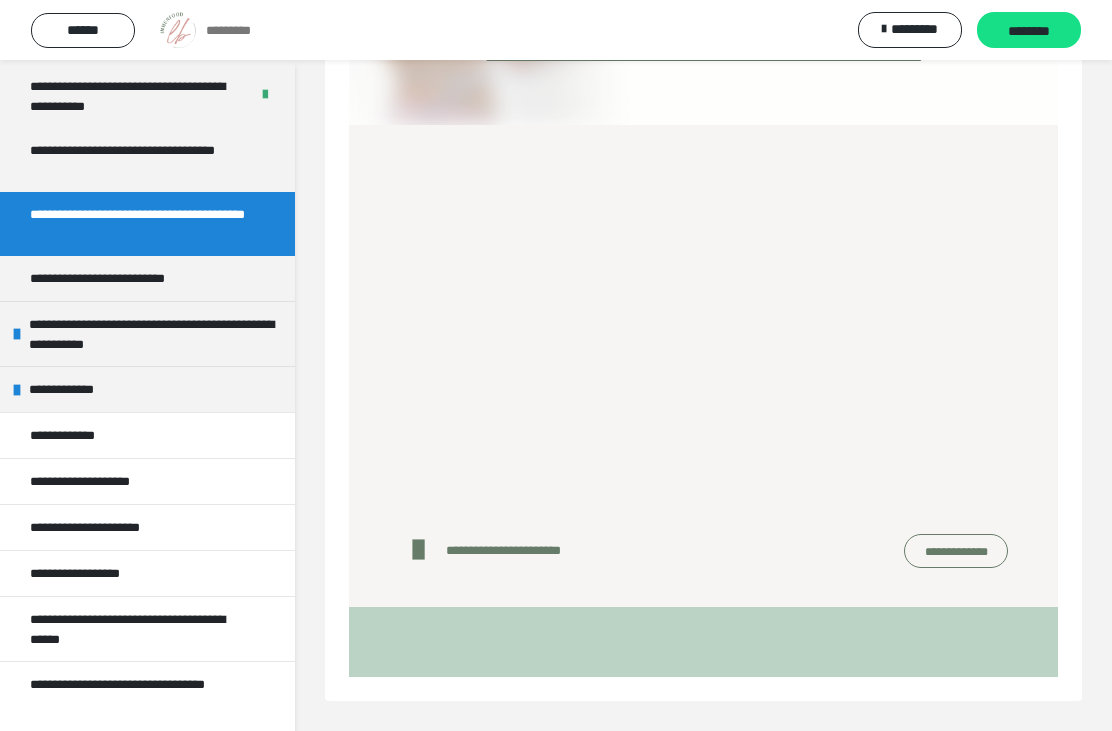 scroll, scrollTop: 124, scrollLeft: 0, axis: vertical 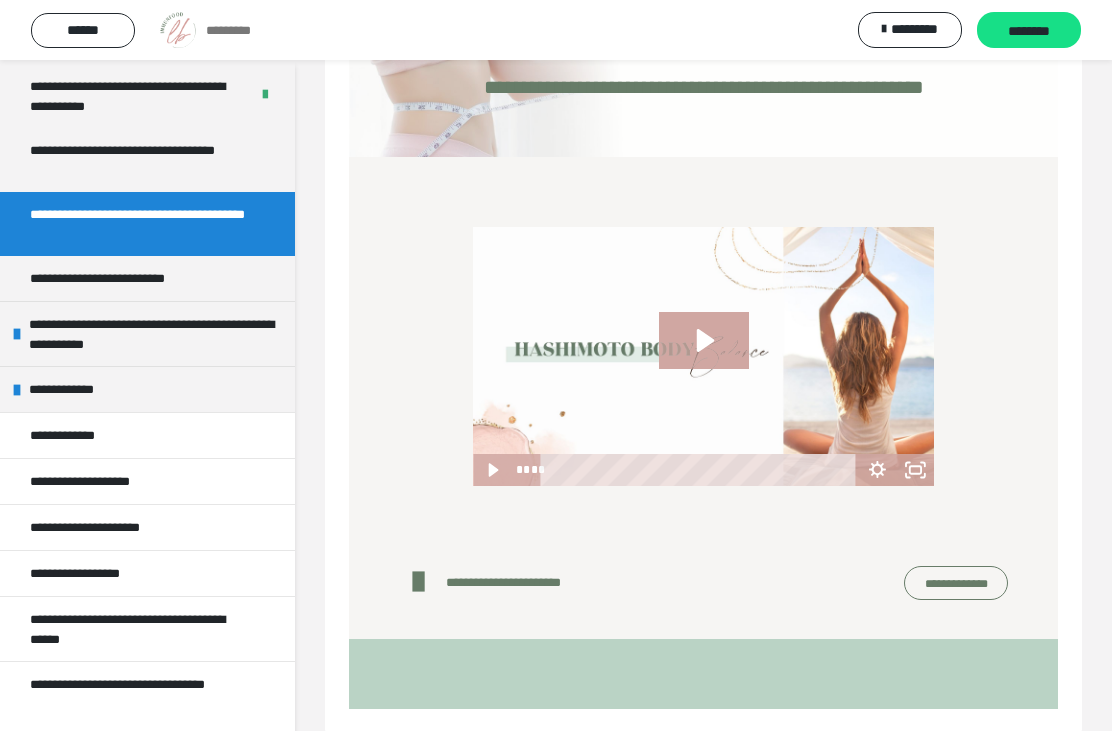 click on "**********" at bounding box center [956, 583] 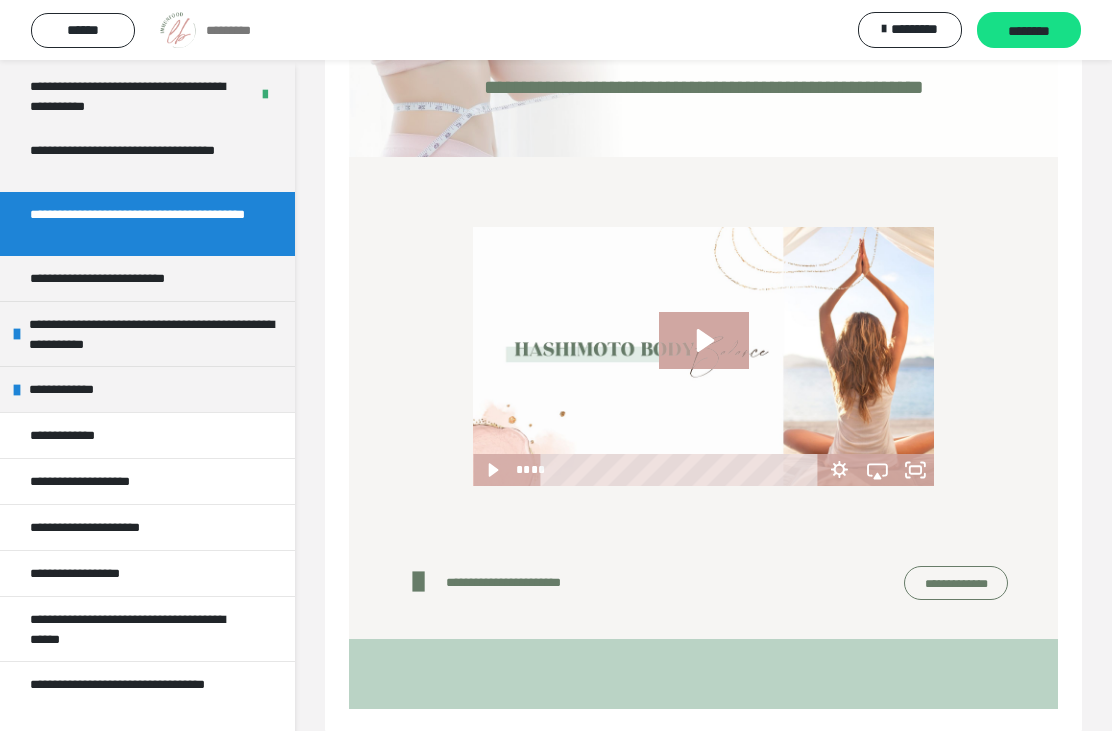 scroll, scrollTop: 155, scrollLeft: 0, axis: vertical 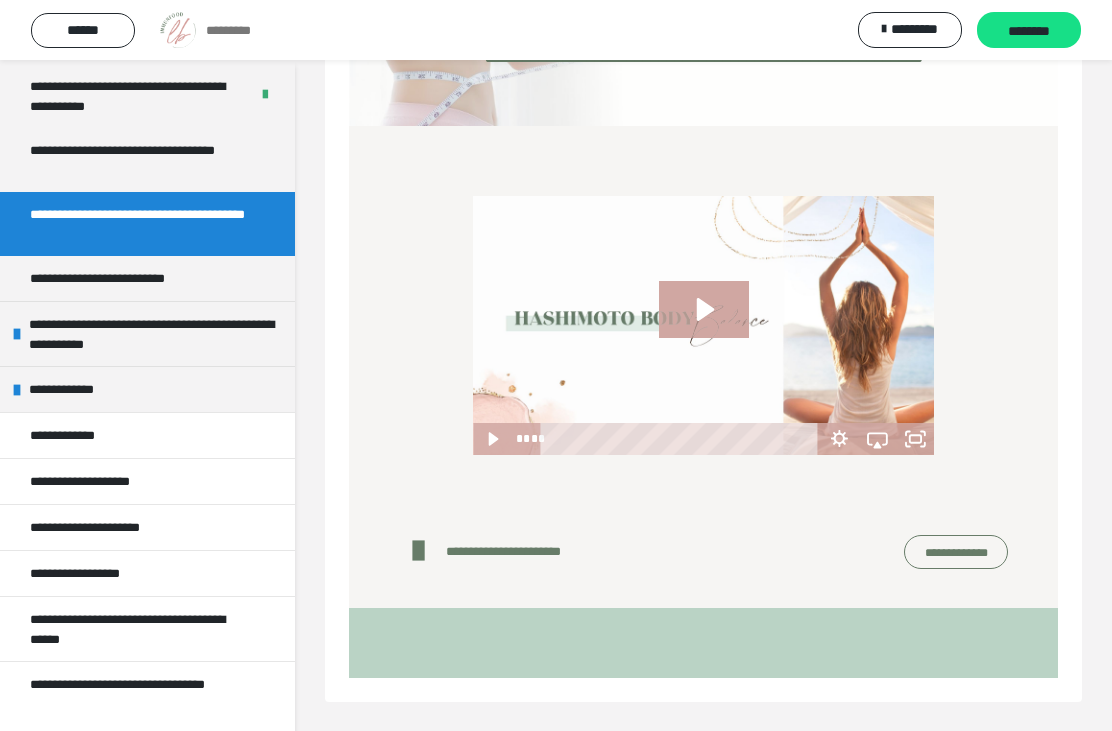click on "**********" at bounding box center [116, 278] 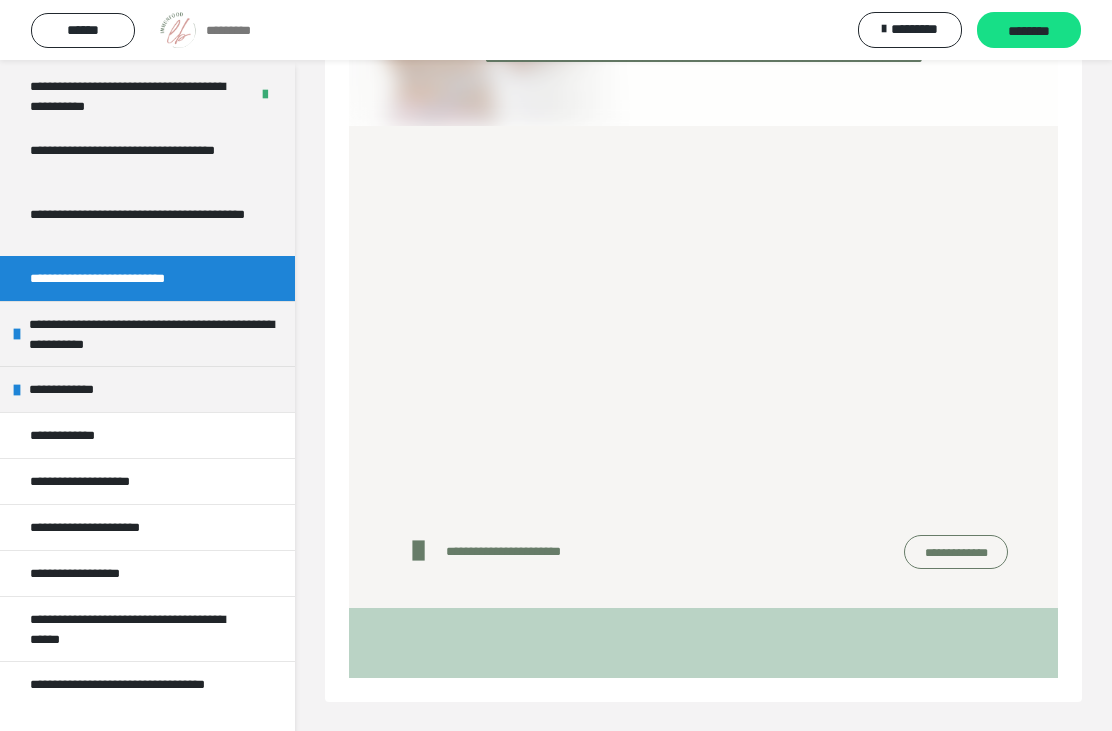 scroll, scrollTop: 124, scrollLeft: 0, axis: vertical 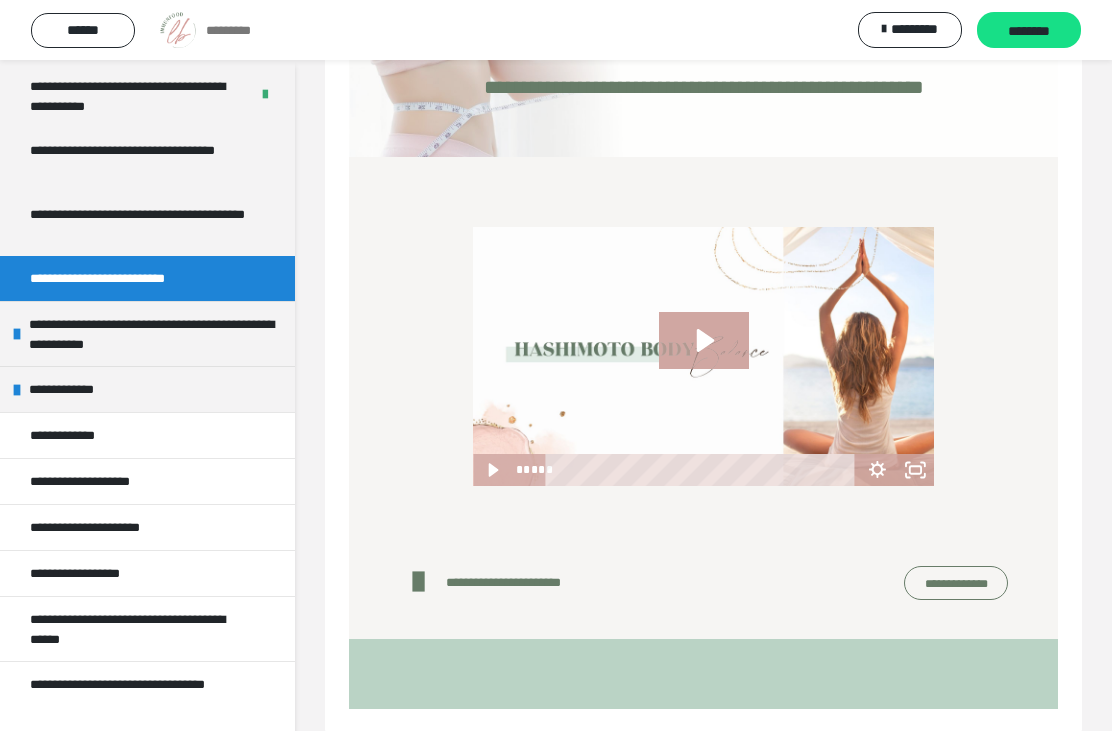click on "**********" at bounding box center (147, 333) 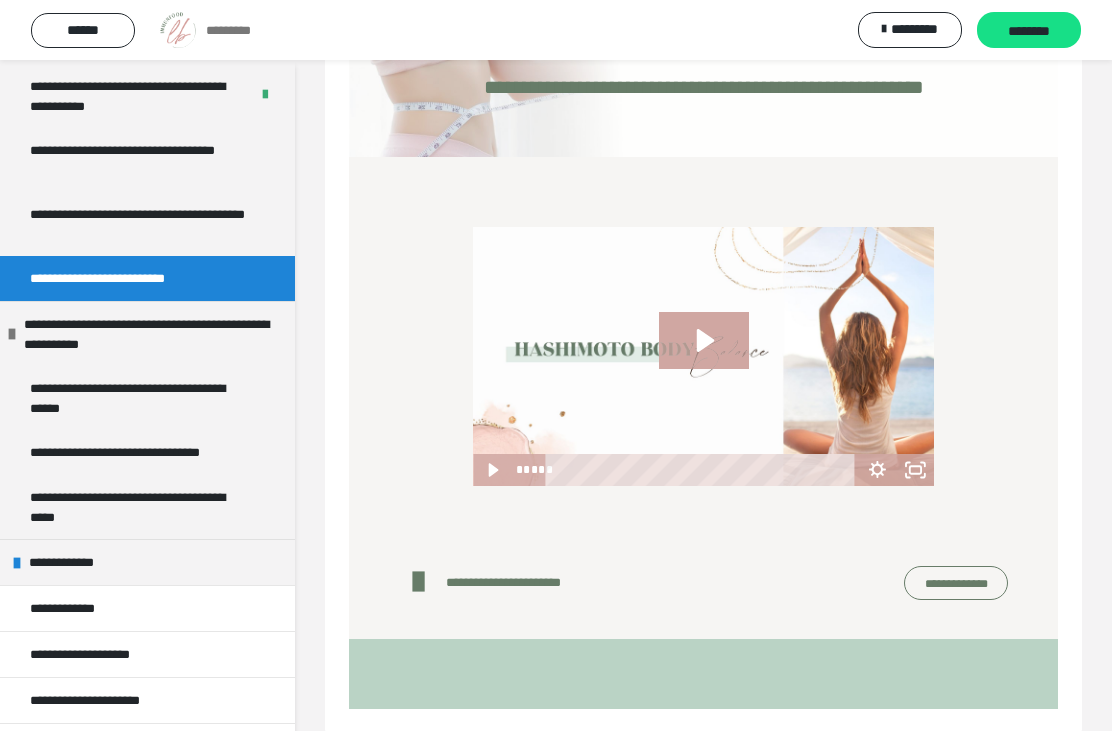 click at bounding box center [703, 341] 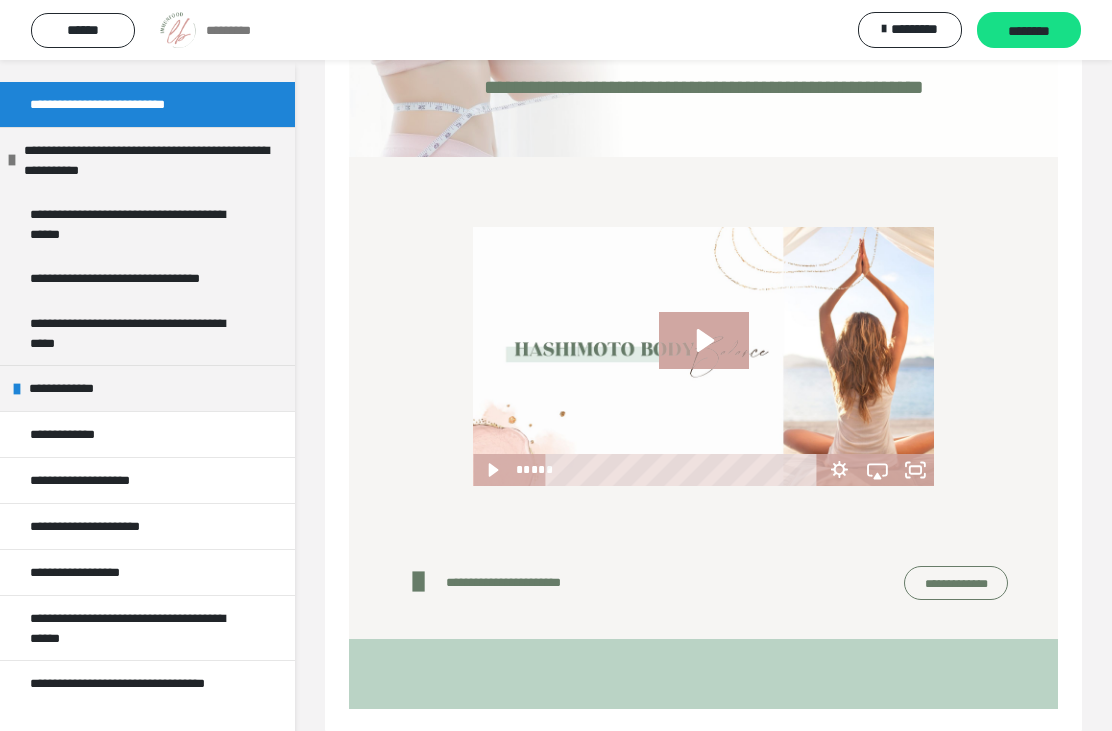 scroll, scrollTop: 929, scrollLeft: 0, axis: vertical 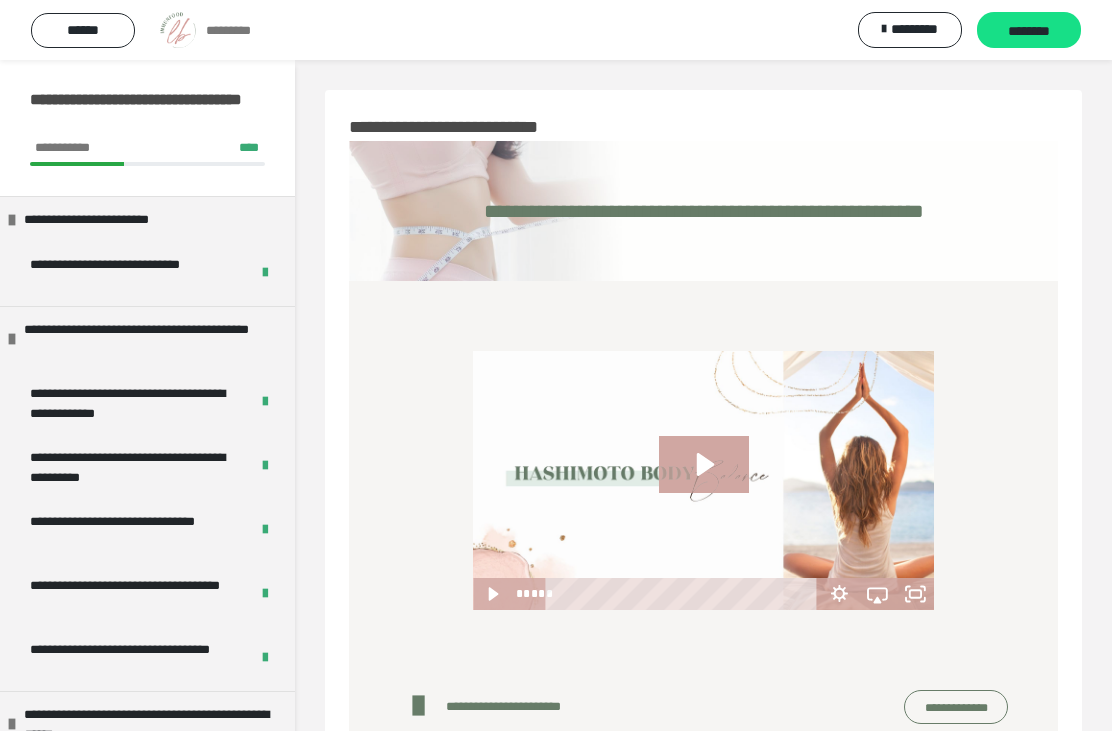 click on "**********" at bounding box center (152, 339) 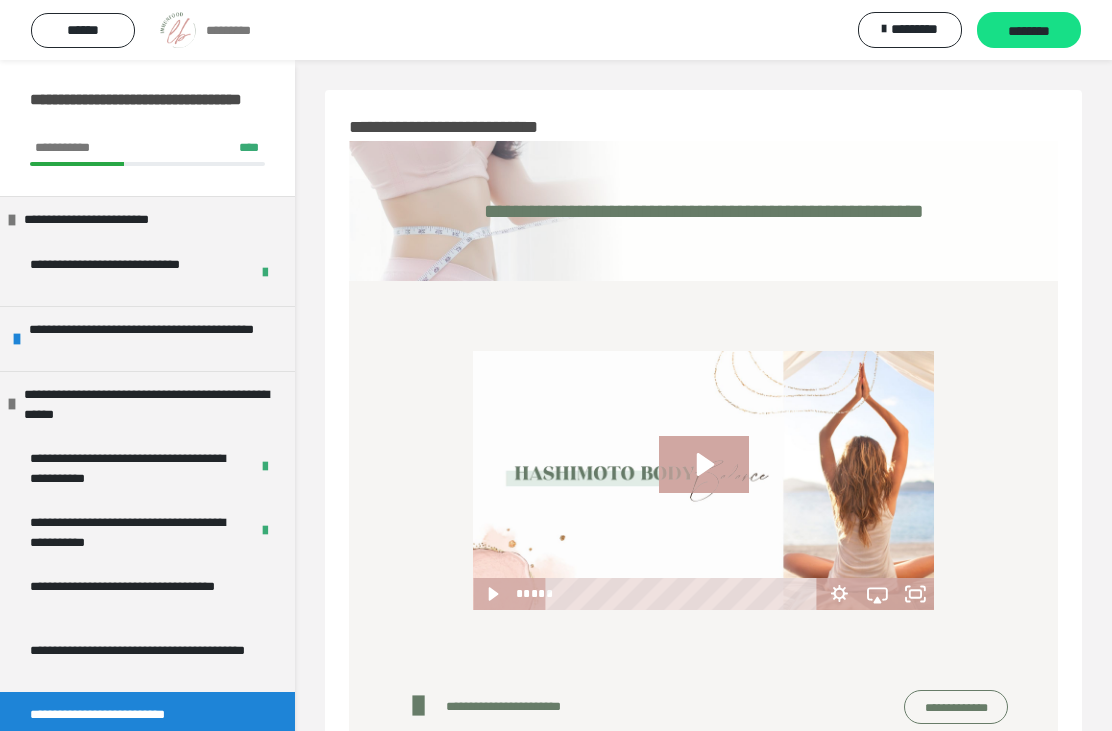 click on "**********" at bounding box center (139, 660) 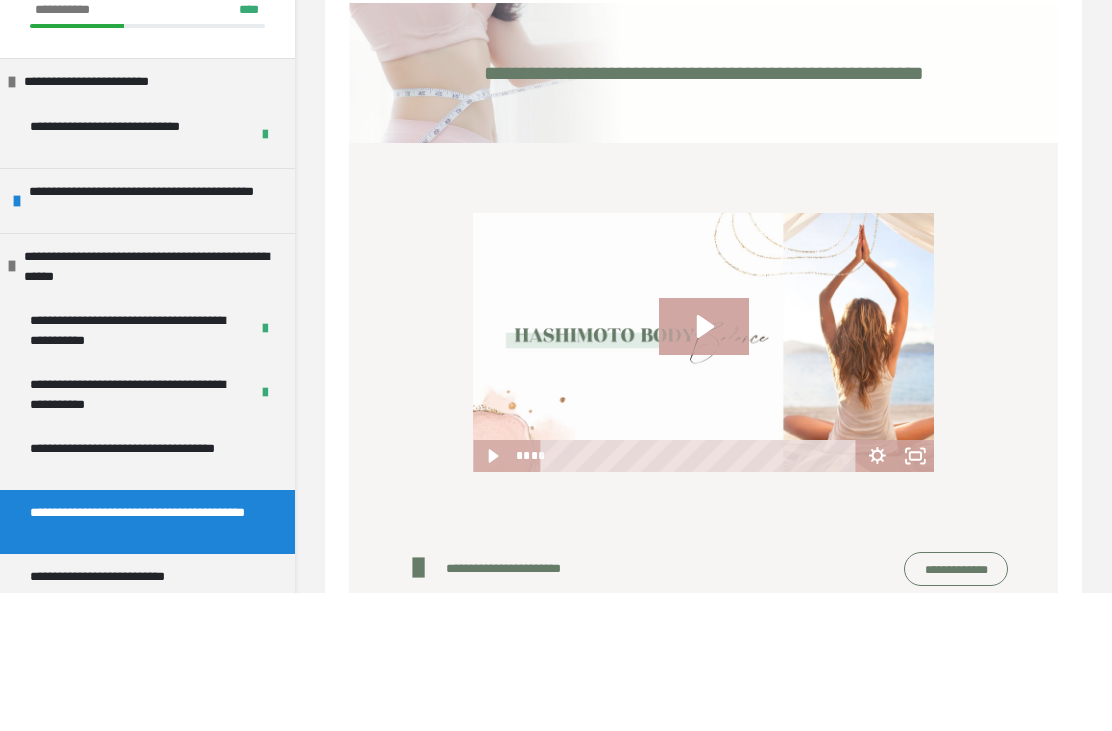 scroll, scrollTop: 91, scrollLeft: 0, axis: vertical 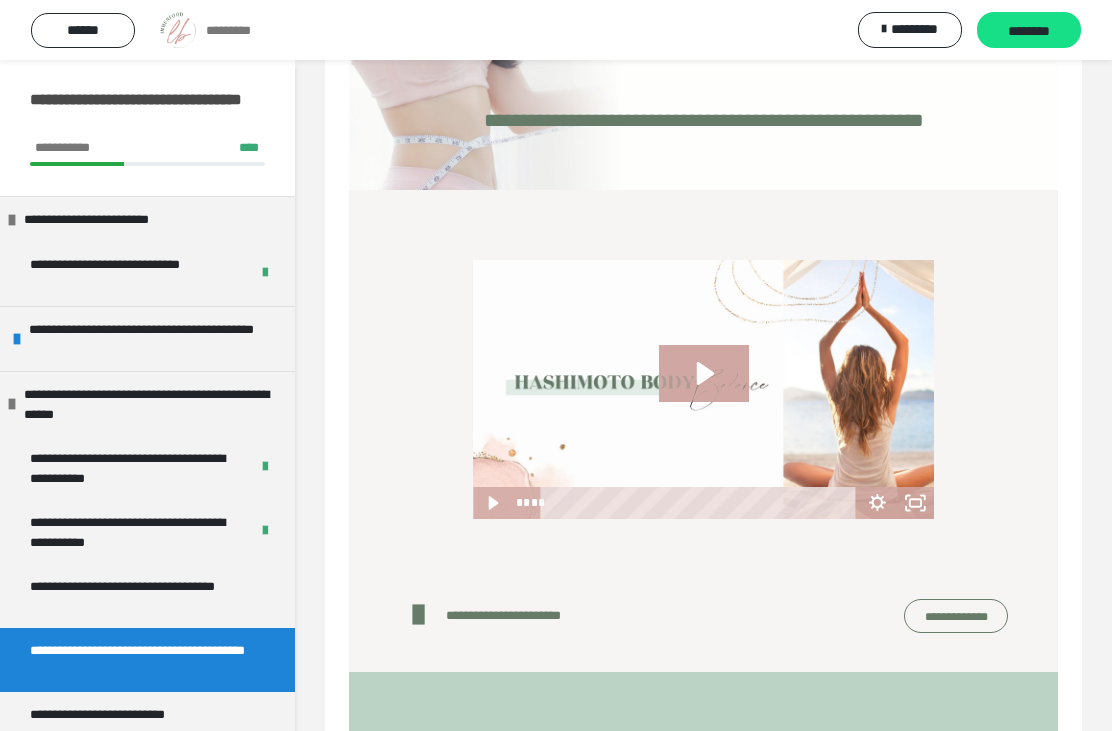 click on "**********" at bounding box center (147, 714) 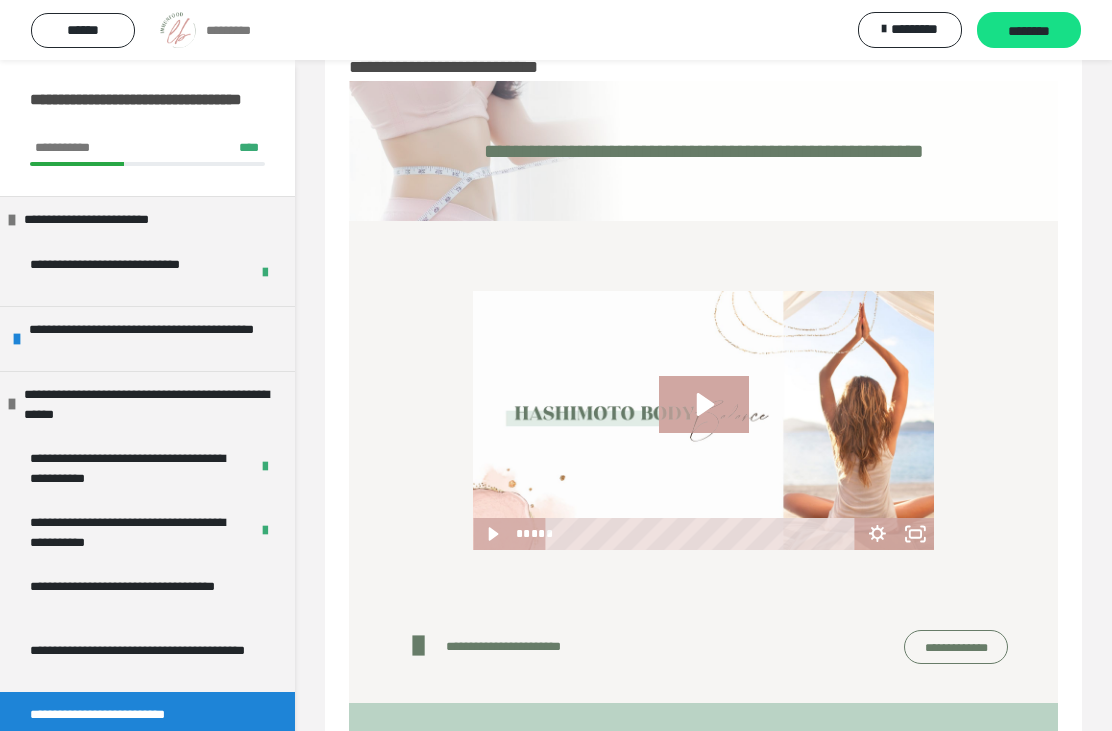 scroll, scrollTop: 91, scrollLeft: 0, axis: vertical 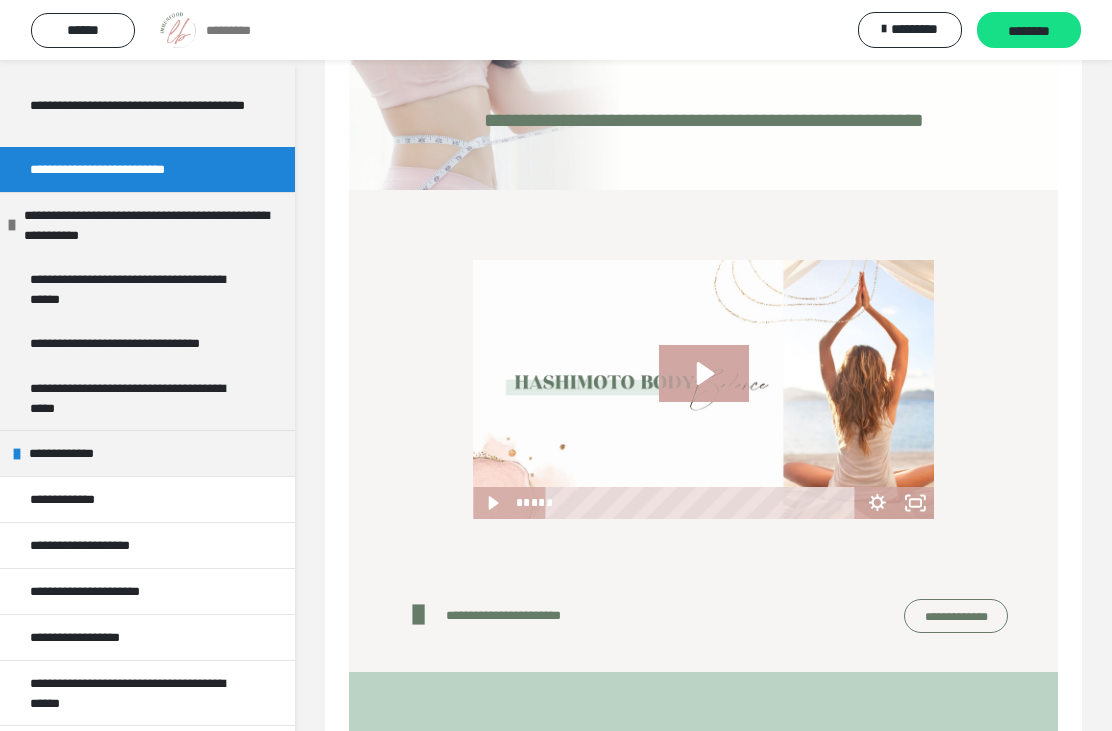 click on "**********" at bounding box center (139, 693) 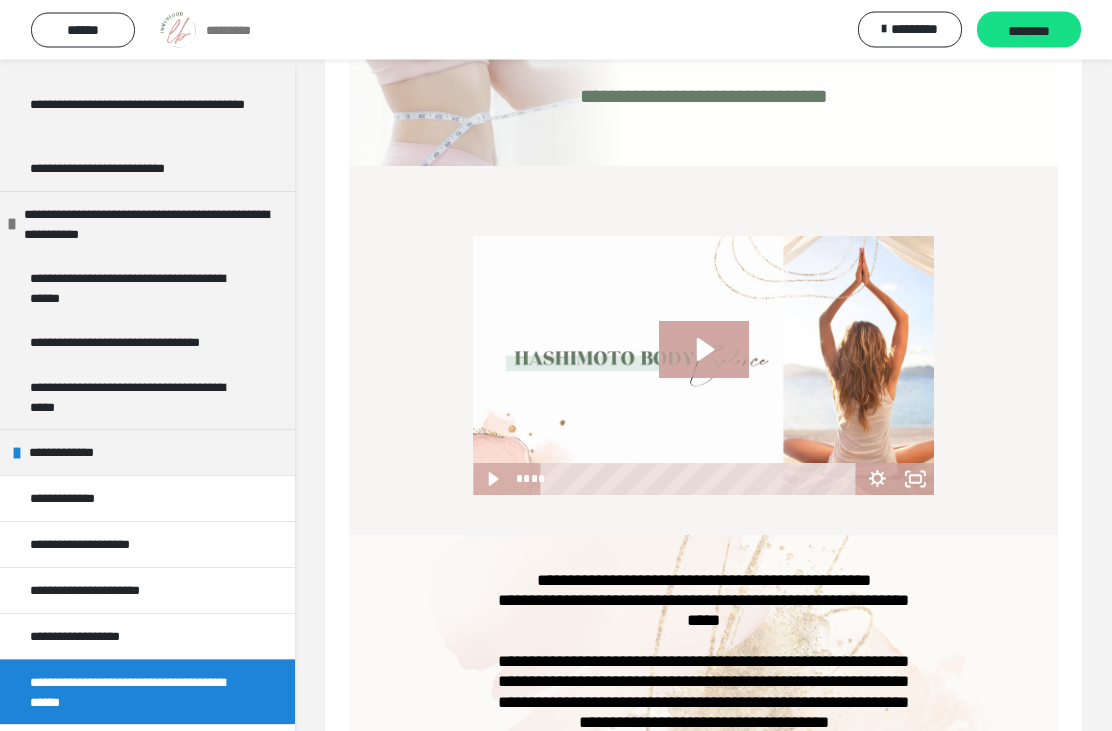 scroll, scrollTop: 229, scrollLeft: 0, axis: vertical 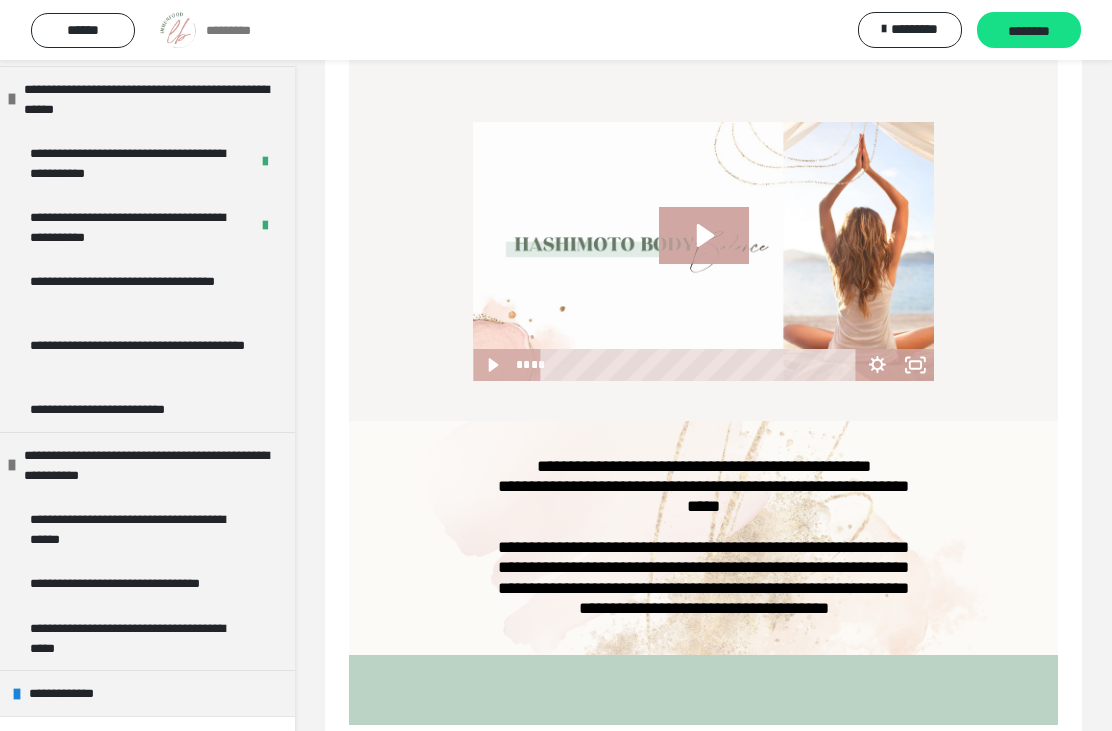 click on "**********" at bounding box center [72, 693] 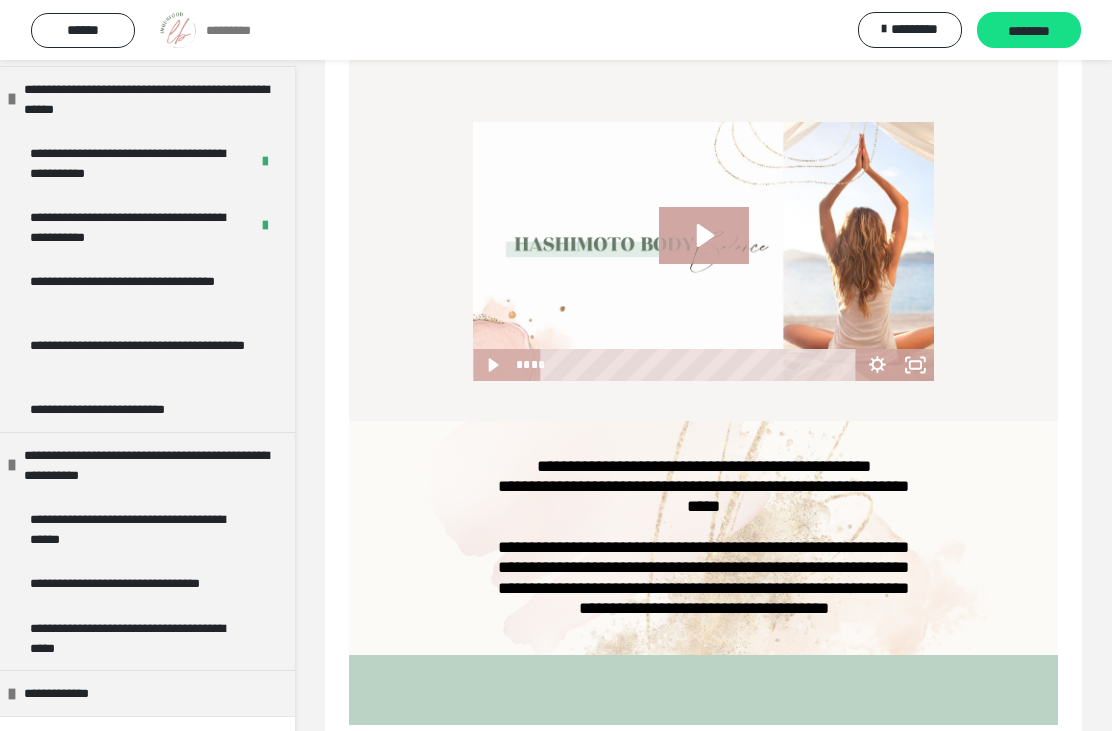 click on "**********" at bounding box center (152, 465) 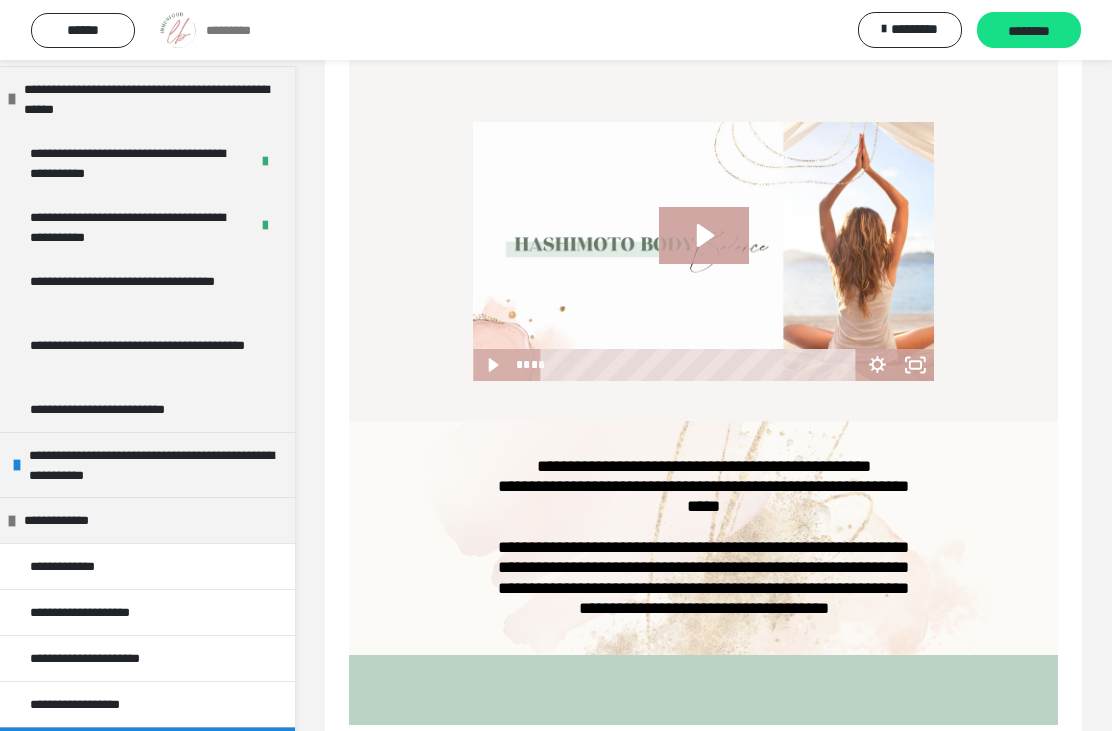 click on "**********" at bounding box center [67, 520] 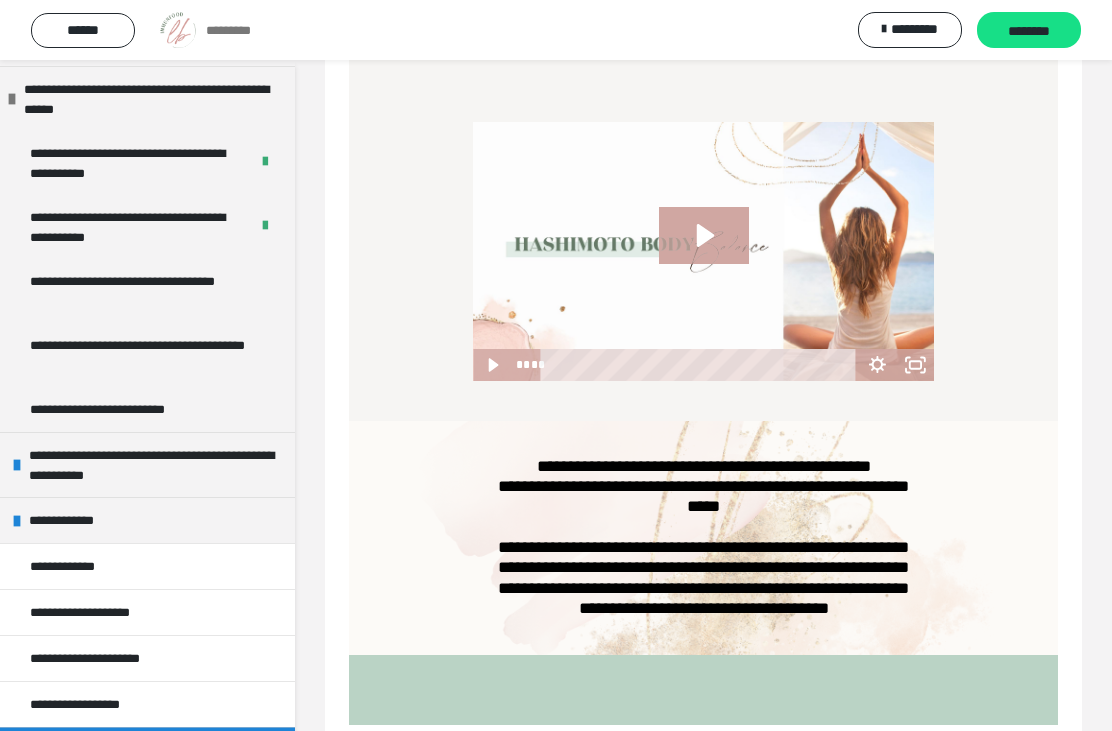 click at bounding box center (265, 226) 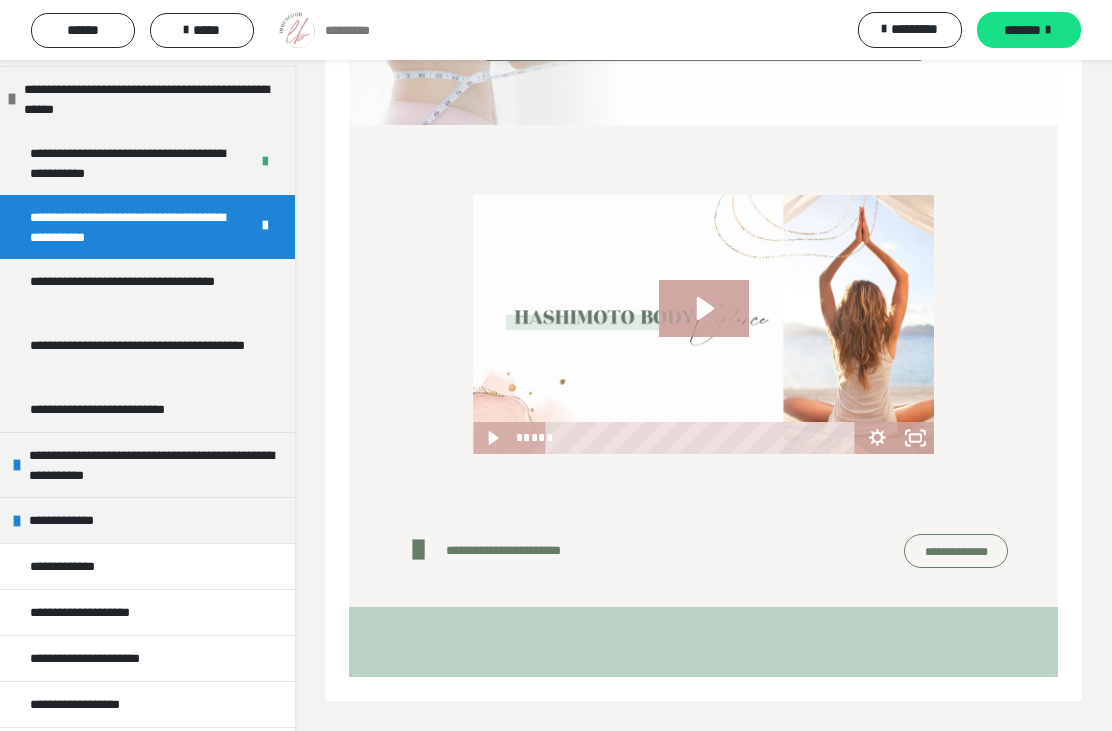 scroll, scrollTop: 60, scrollLeft: 0, axis: vertical 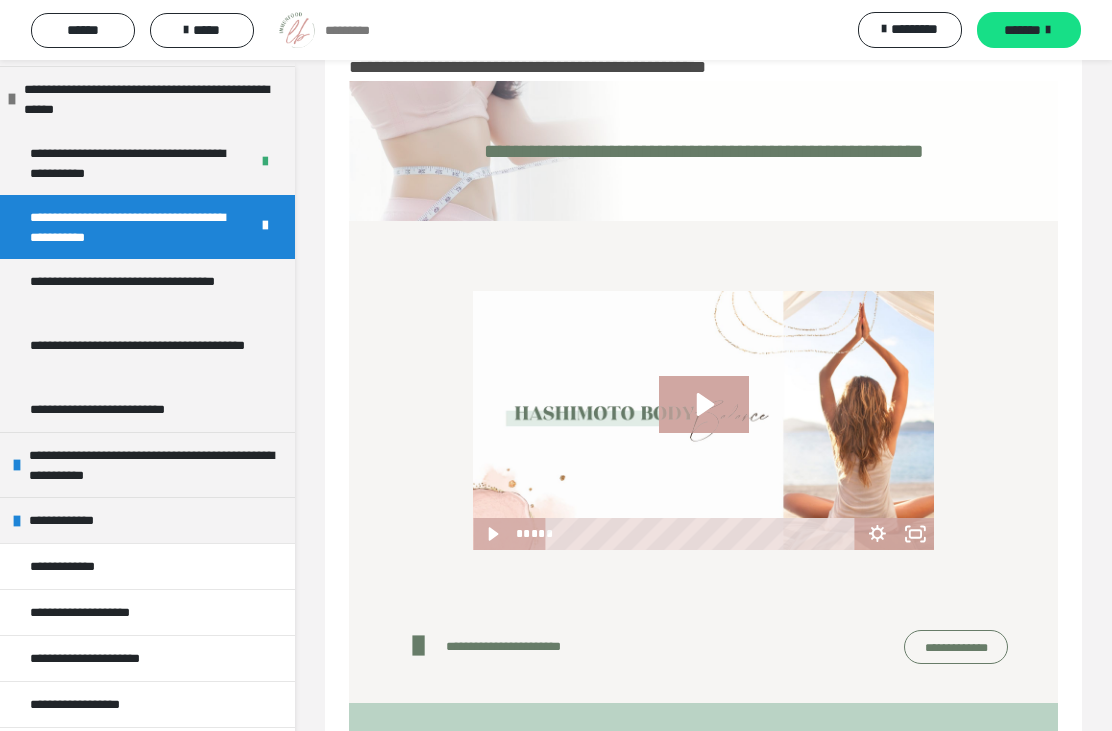 click on "**********" at bounding box center (703, 413) 